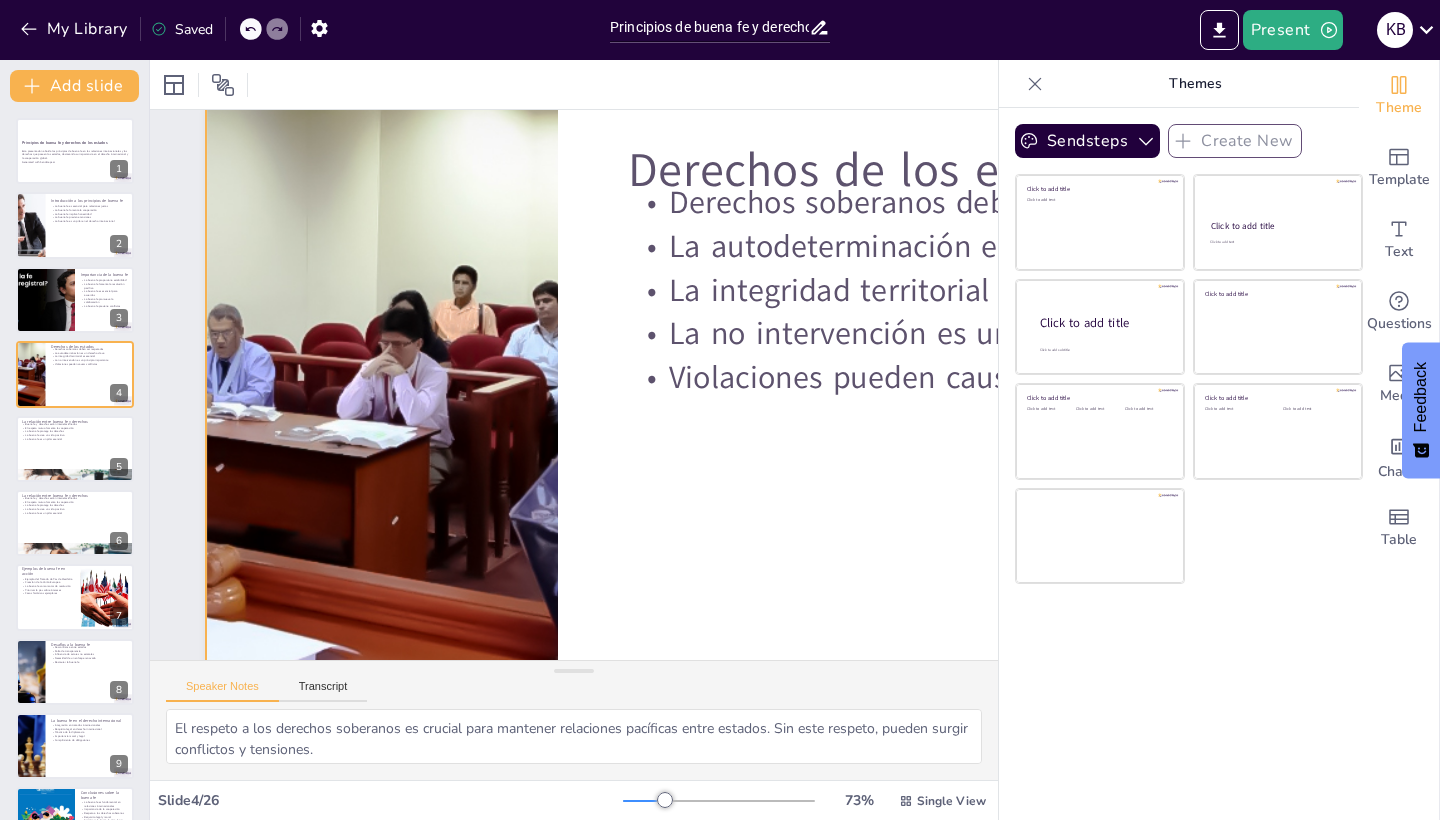 scroll, scrollTop: 0, scrollLeft: 0, axis: both 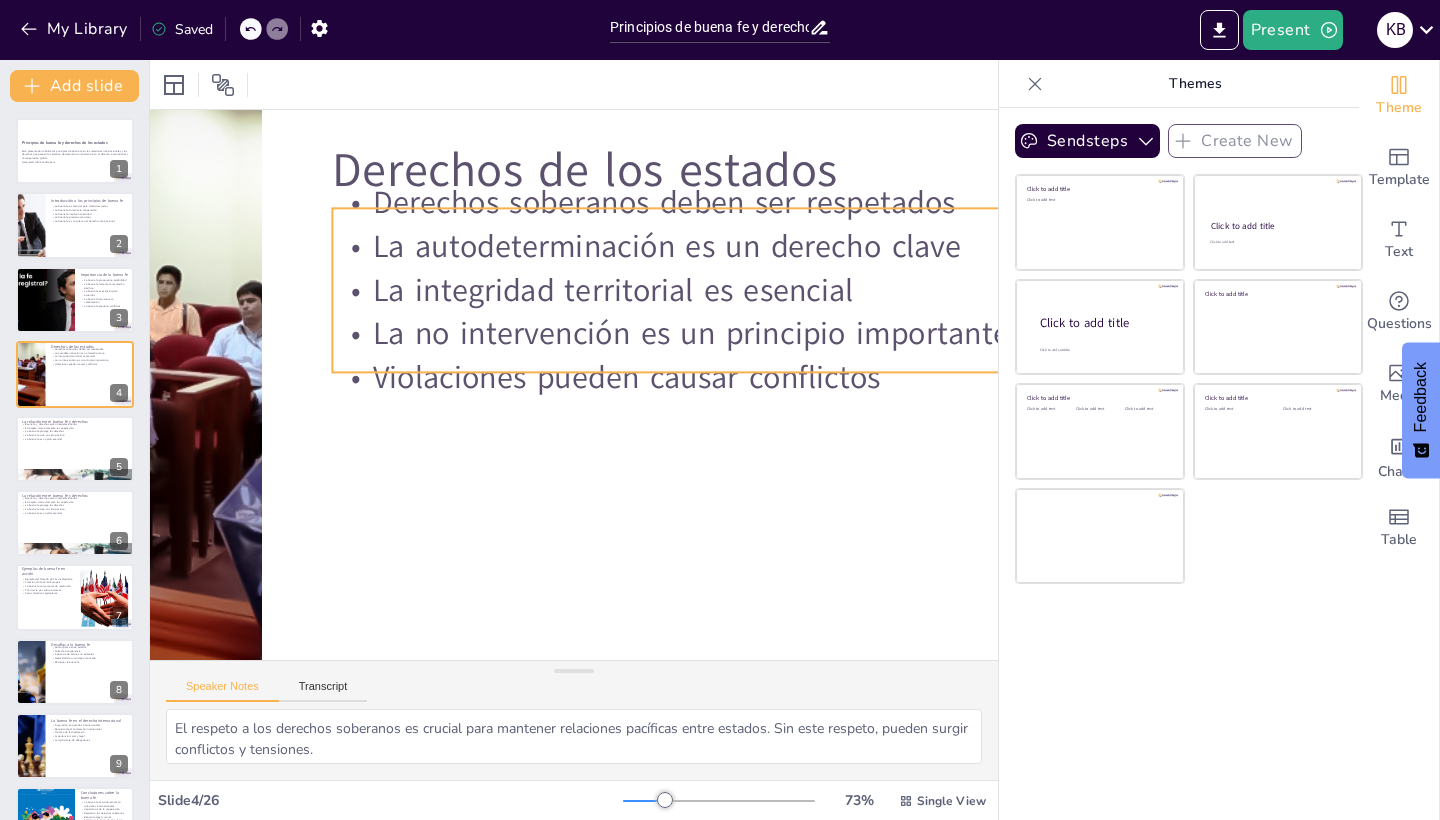 checkbox on "true" 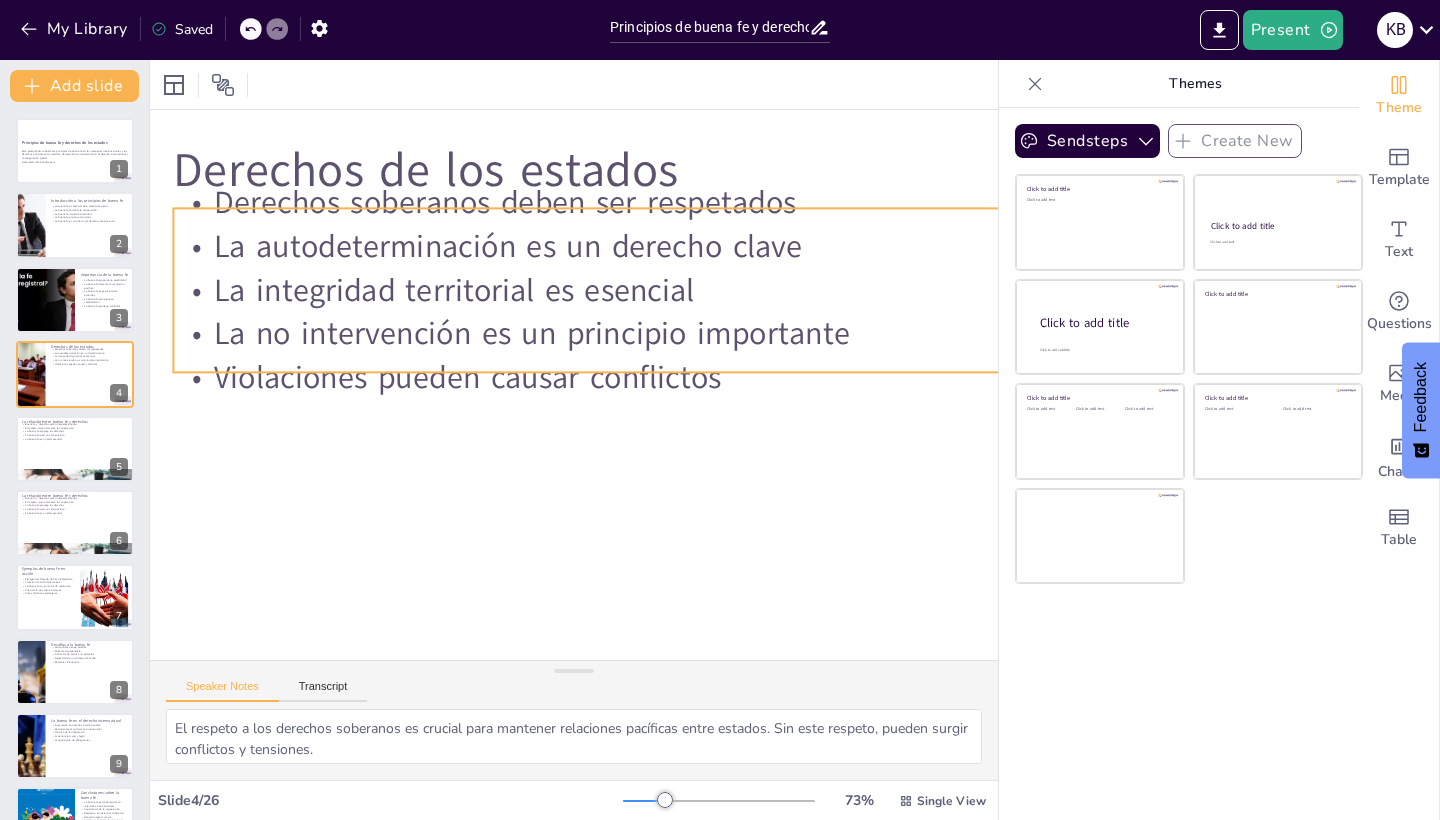 scroll, scrollTop: 0, scrollLeft: 460, axis: horizontal 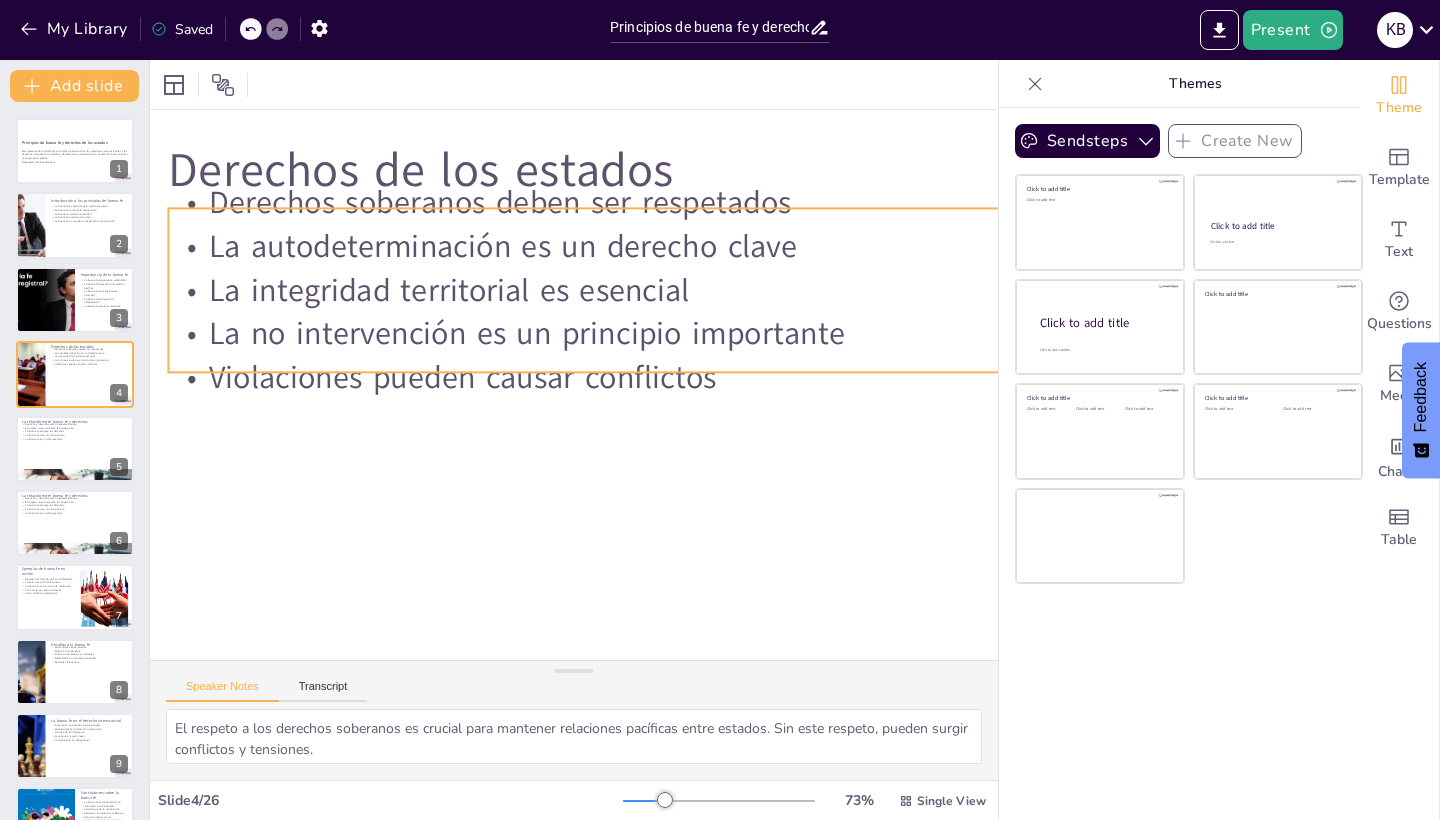 checkbox on "true" 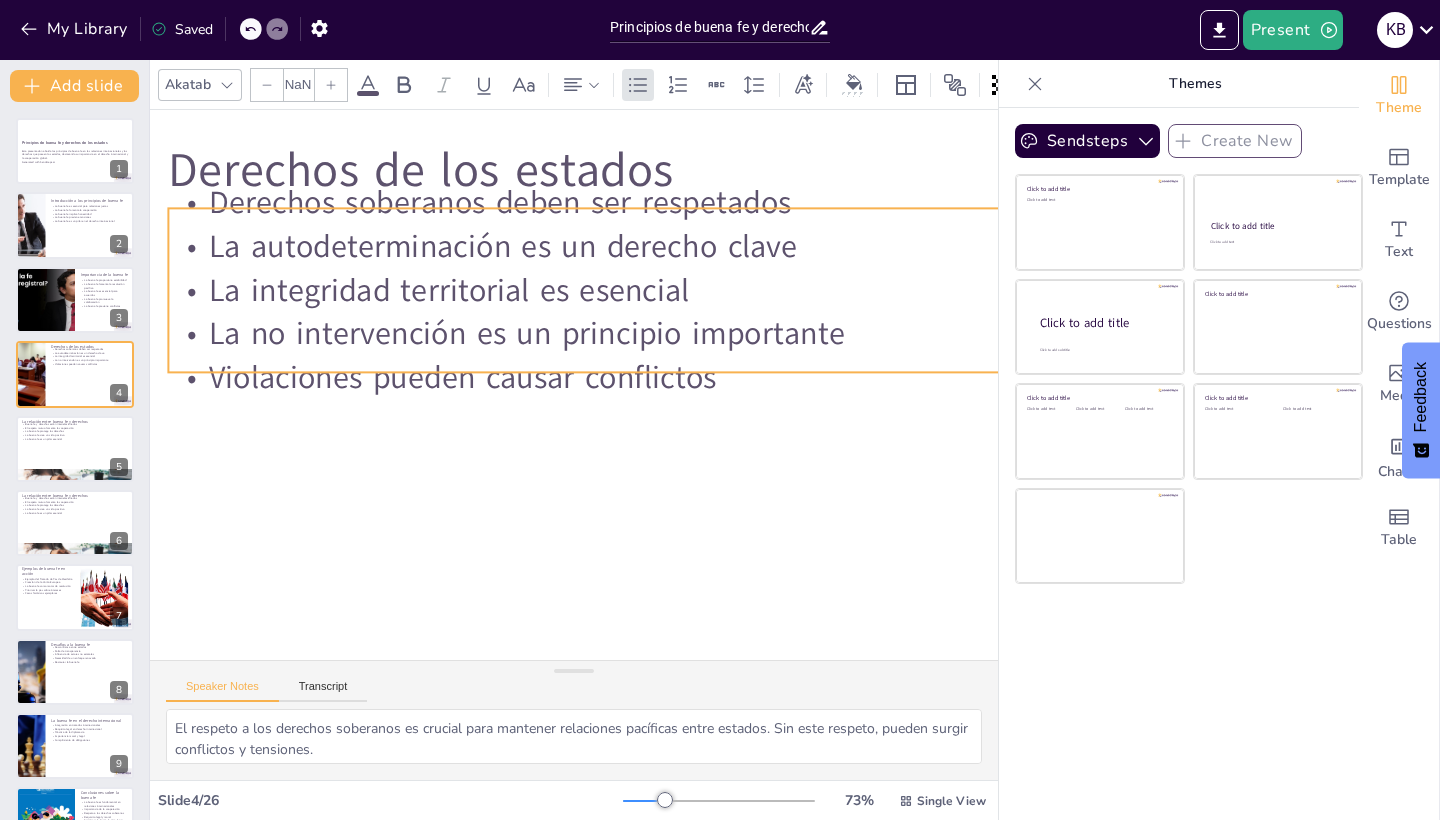 click on "La autodeterminación es un derecho clave" at bounding box center (625, 246) 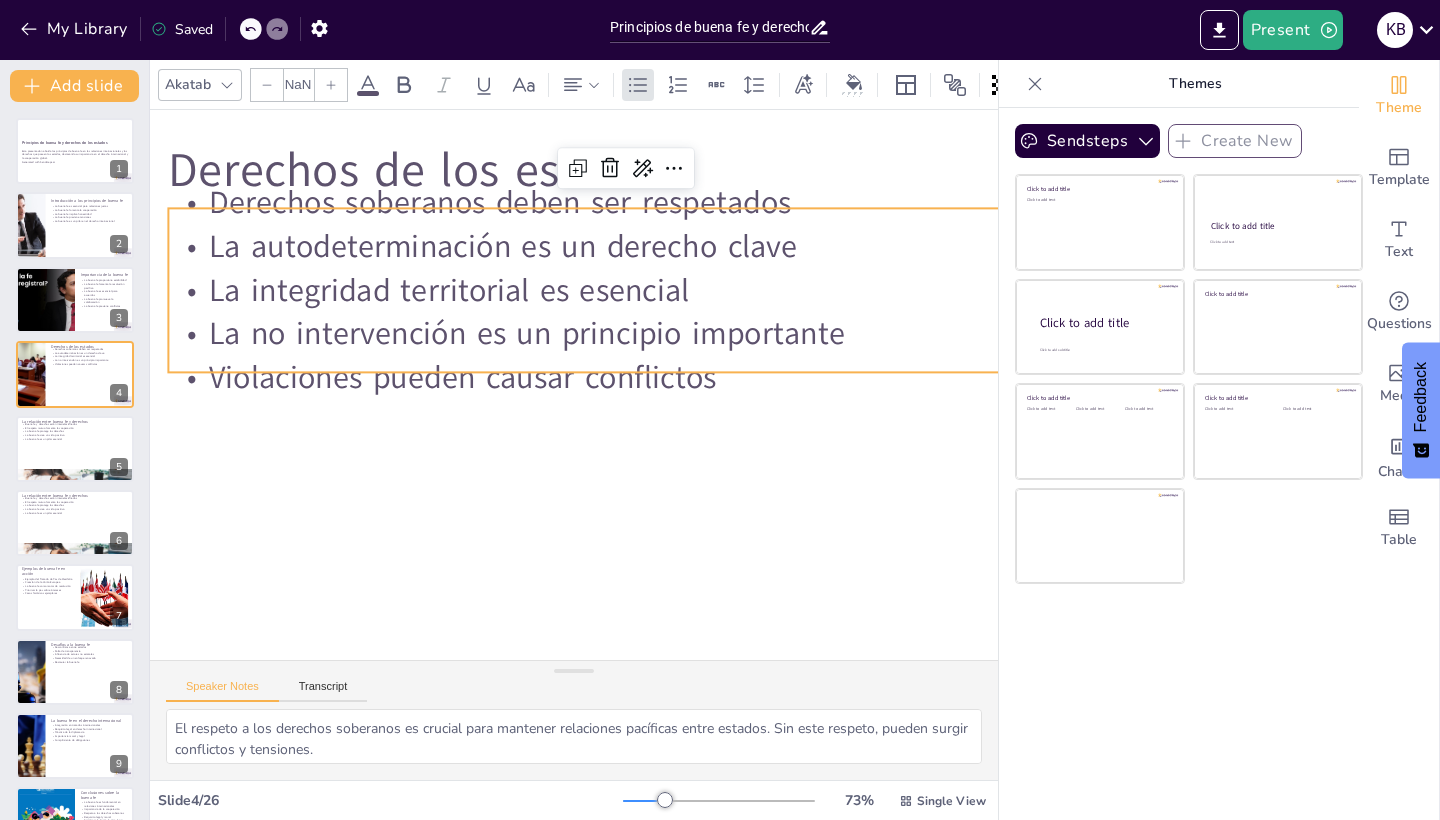 click on "La autodeterminación es un derecho clave" at bounding box center [625, 246] 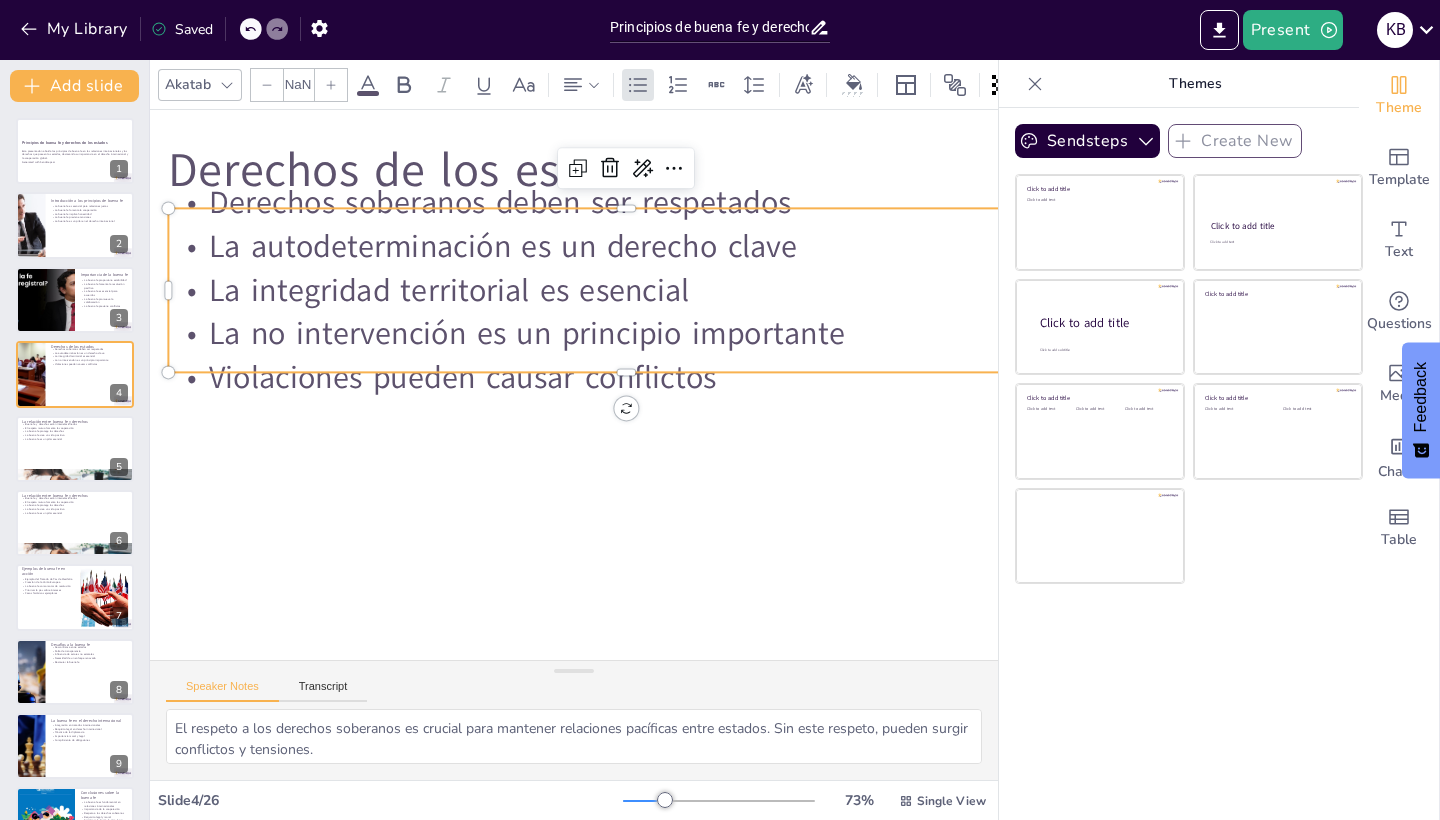 checkbox on "true" 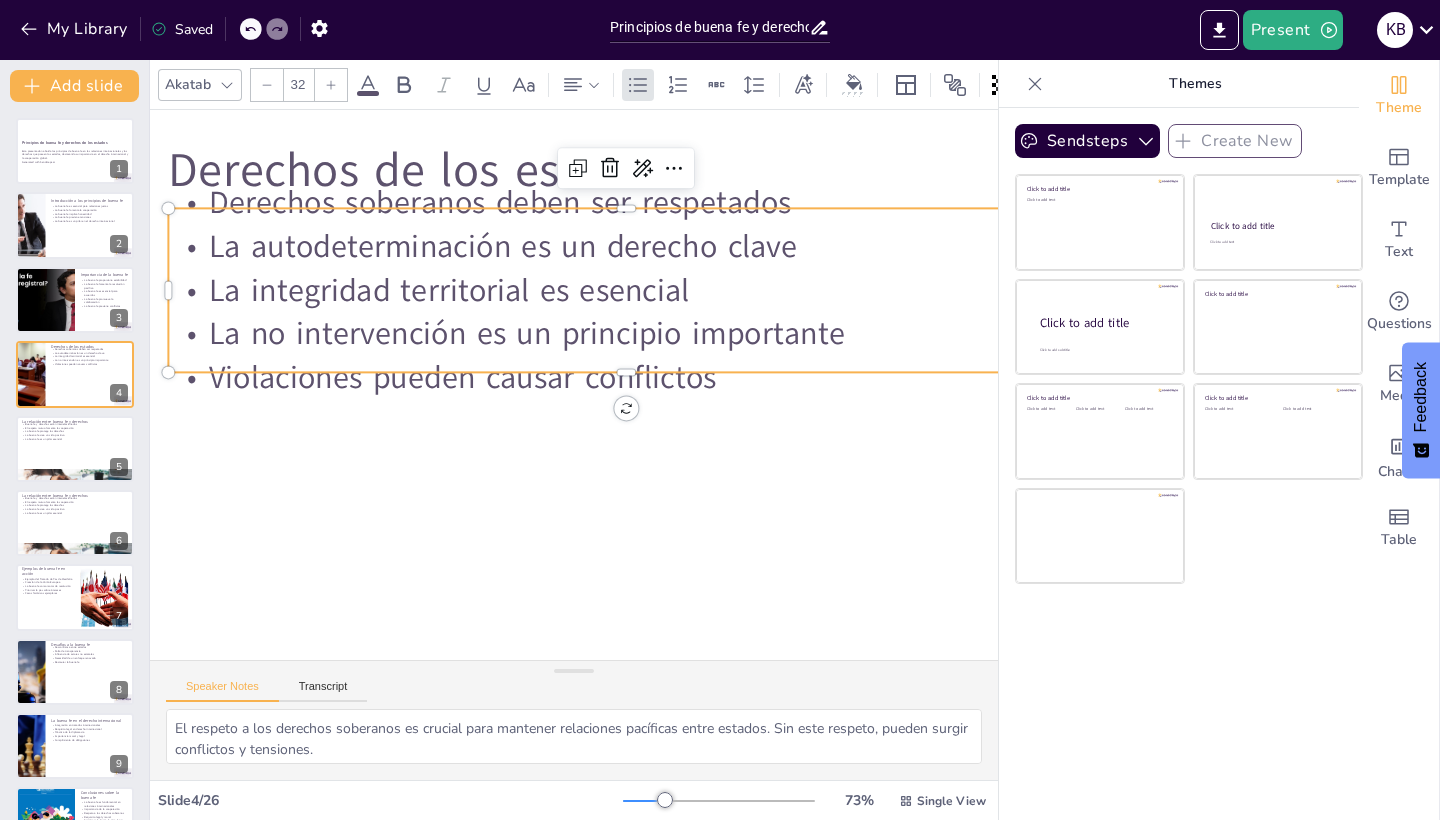 checkbox on "true" 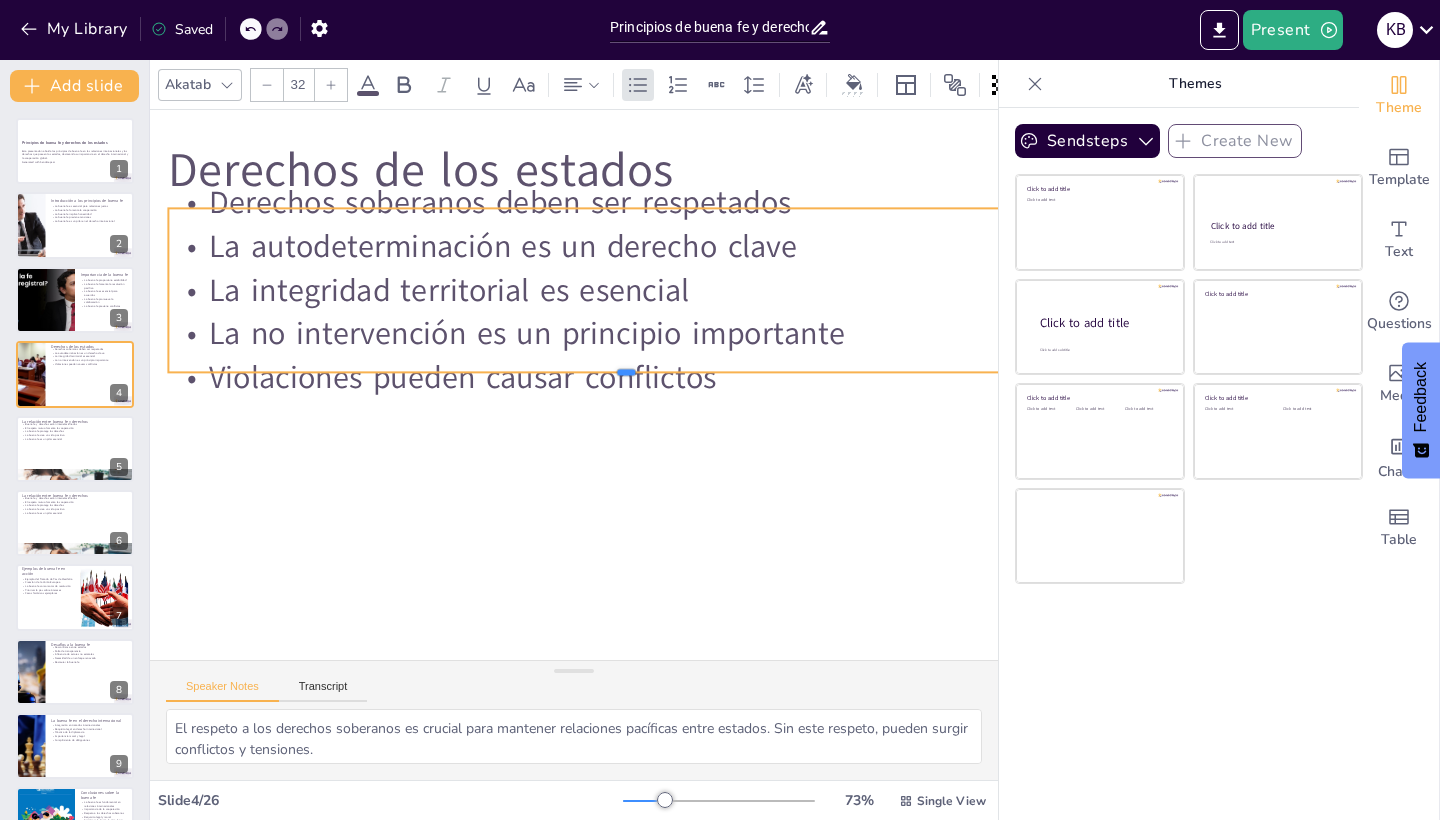 checkbox on "true" 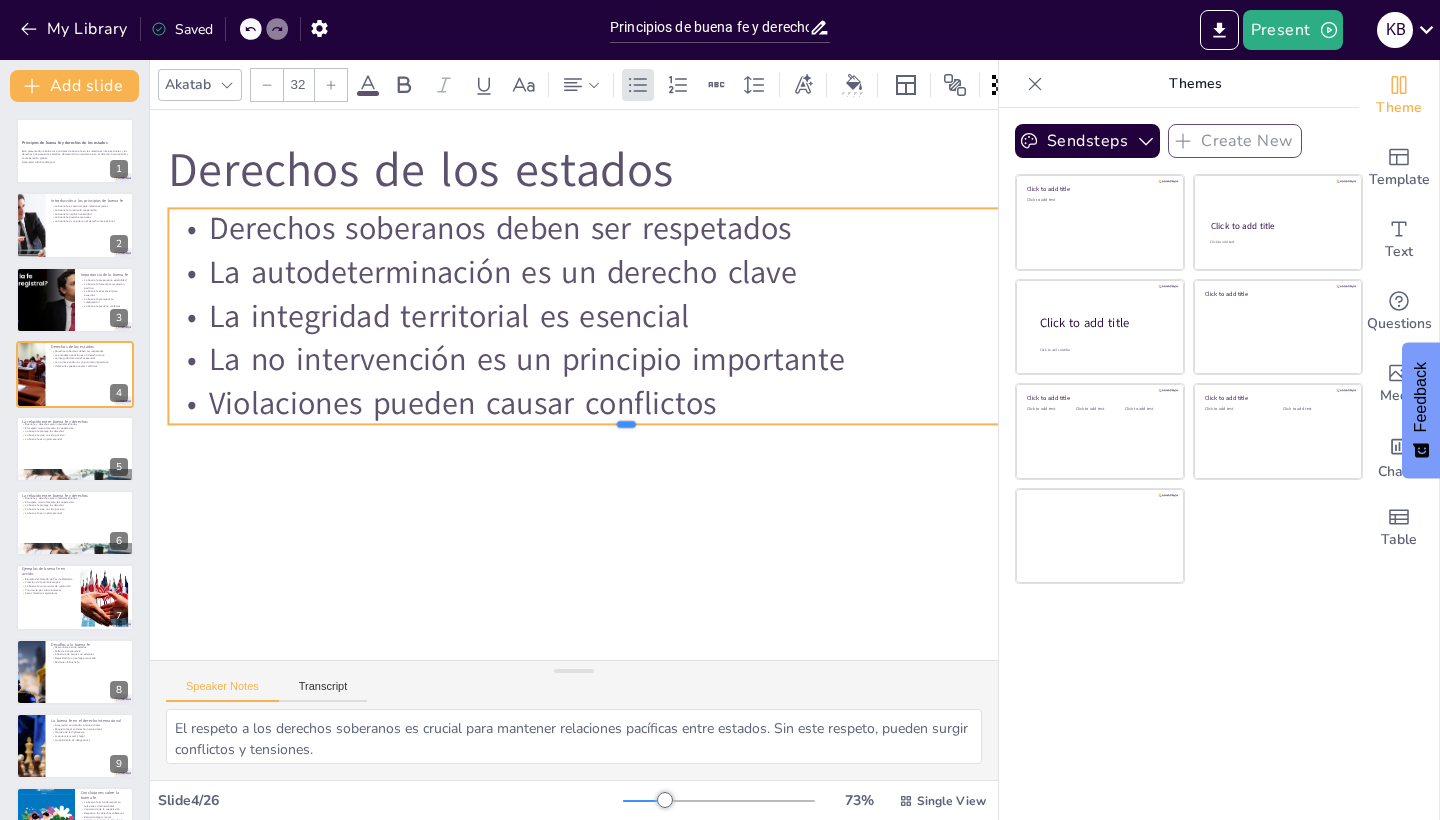 checkbox on "true" 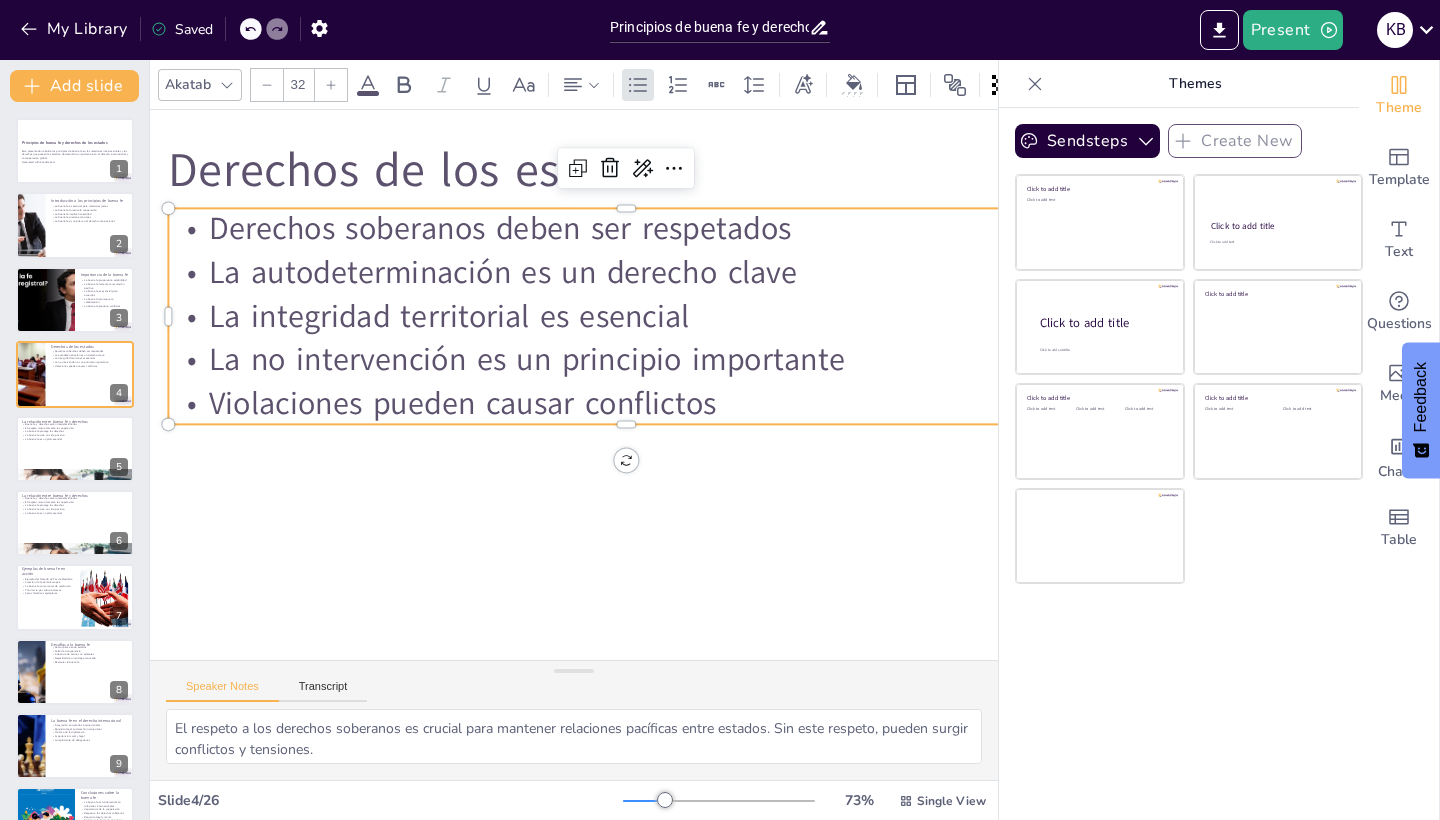 checkbox on "true" 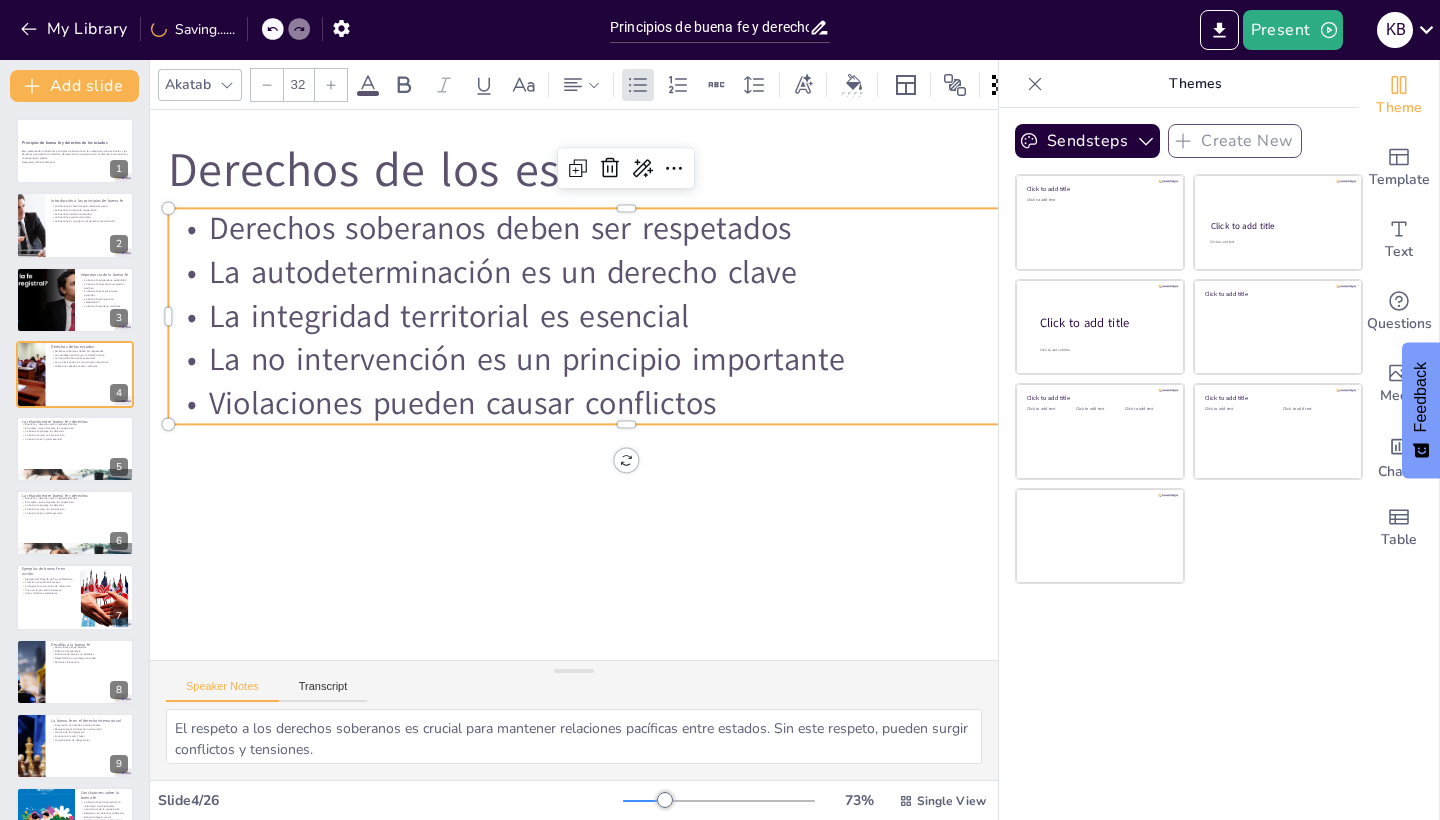 checkbox on "true" 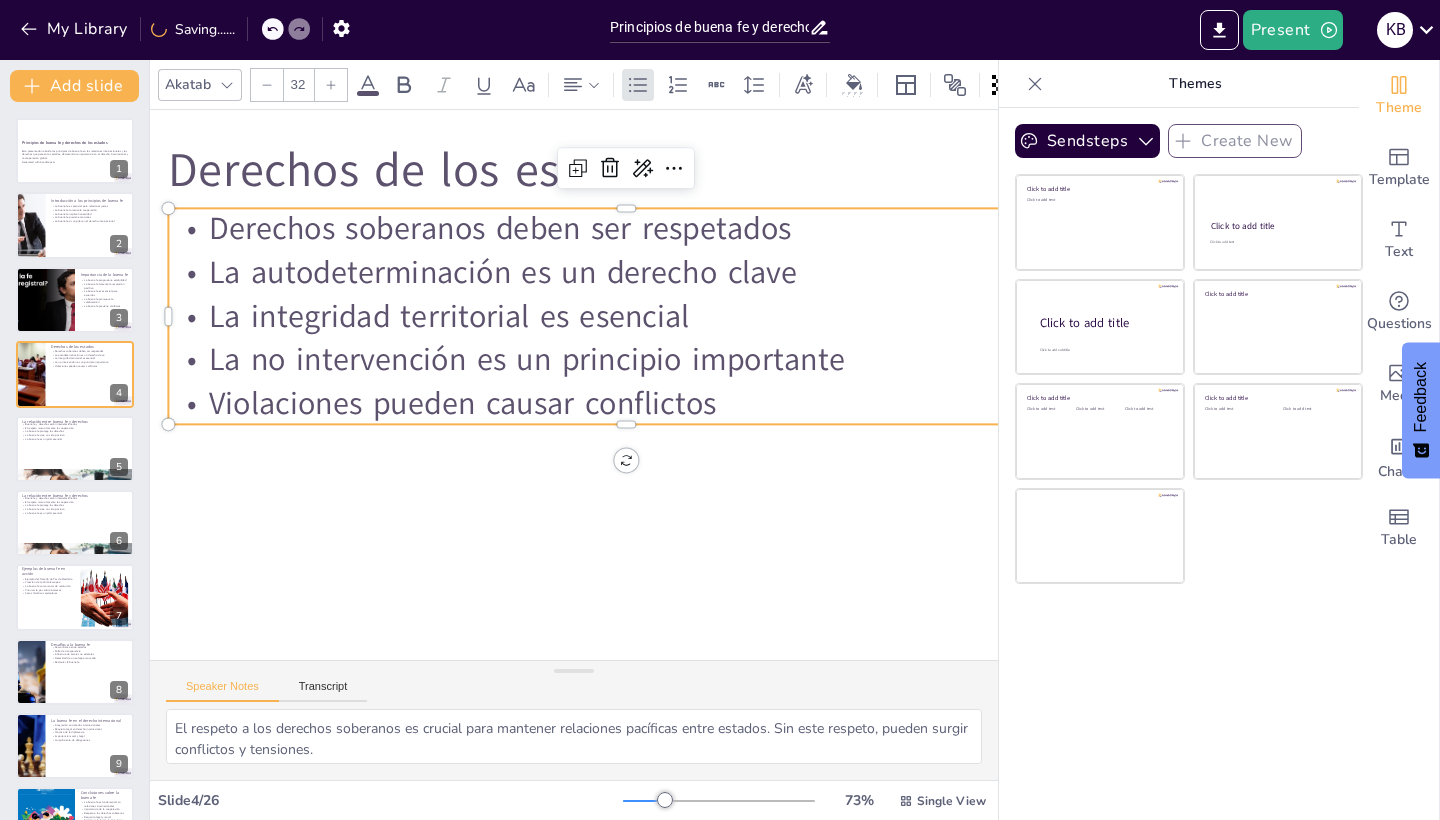 checkbox on "true" 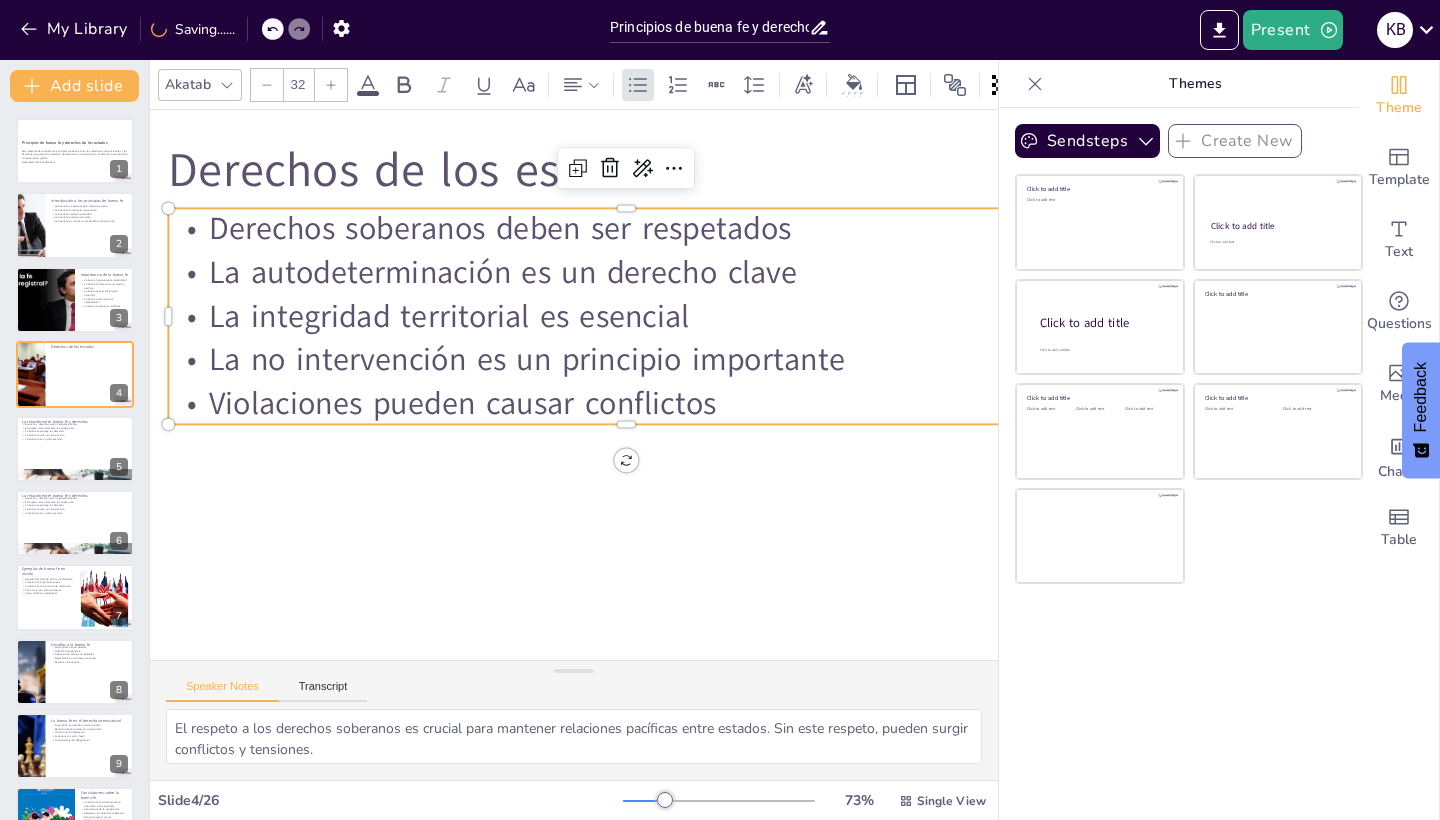 checkbox on "true" 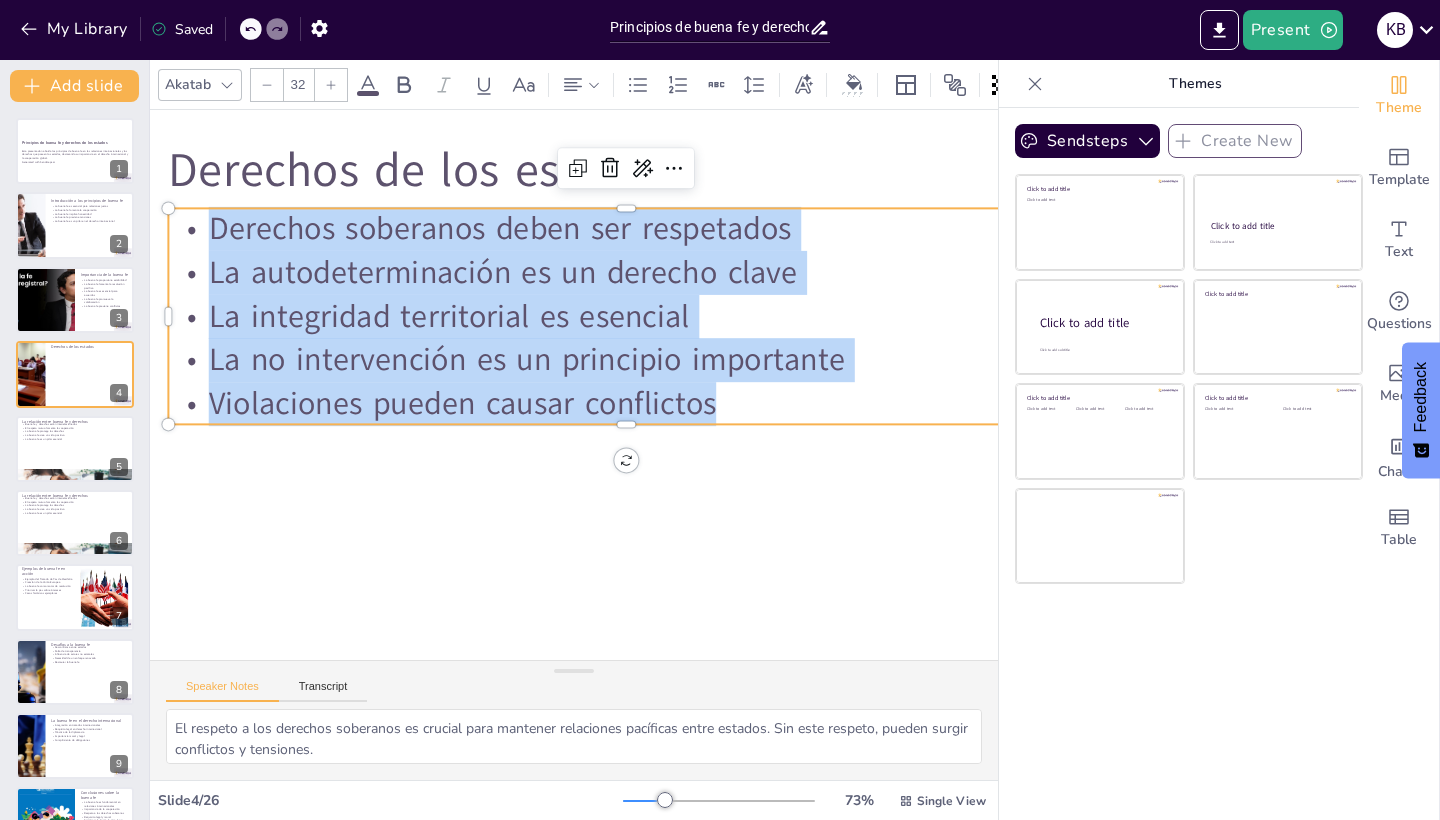 drag, startPoint x: 712, startPoint y: 405, endPoint x: 214, endPoint y: 232, distance: 527.19354 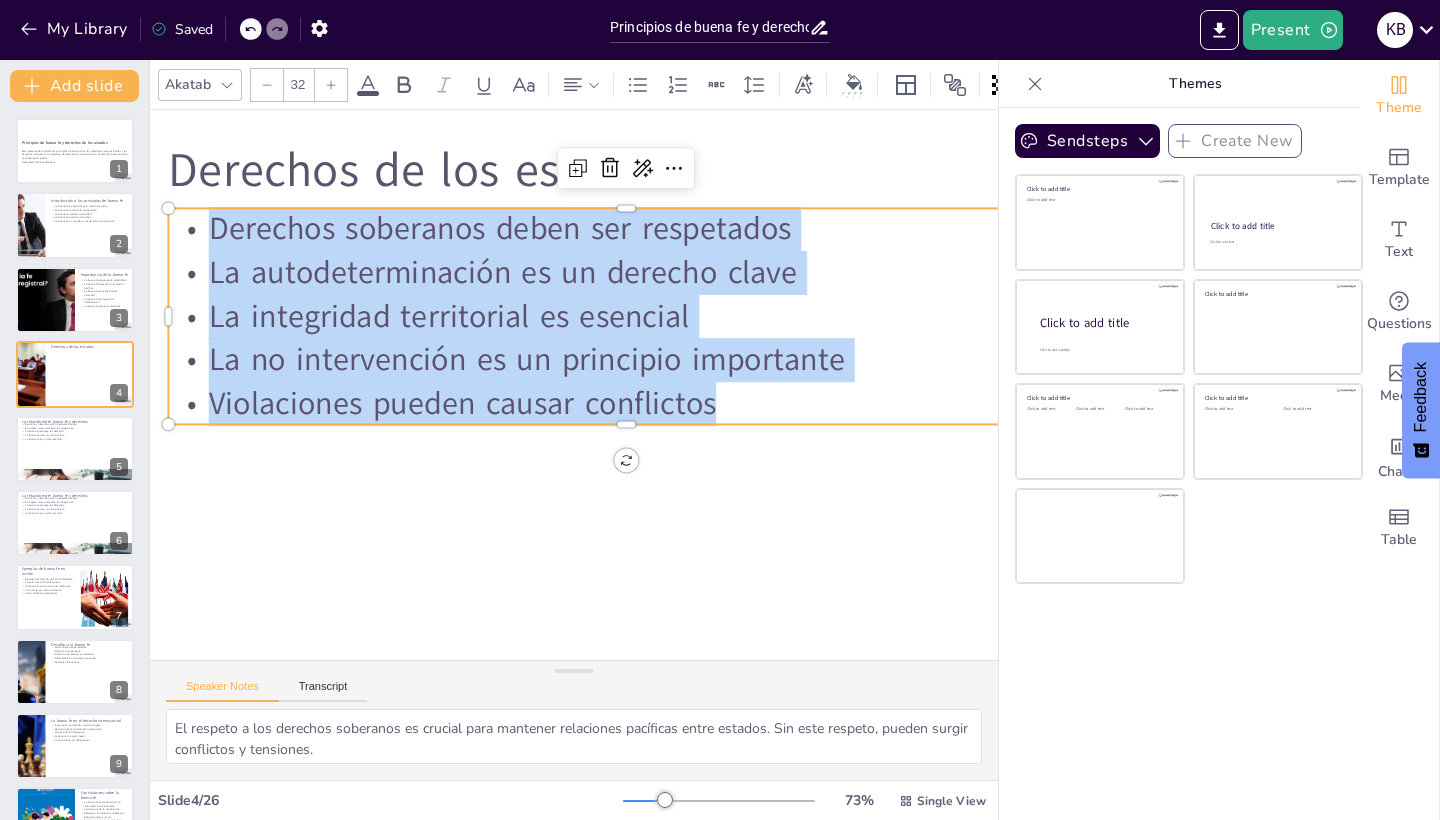 click on "Derechos soberanos deben ser respetados La autodeterminación es un derecho clave La integridad territorial es esencial La no intervención es un principio importante Violaciones pueden causar conflictos" at bounding box center (625, 316) 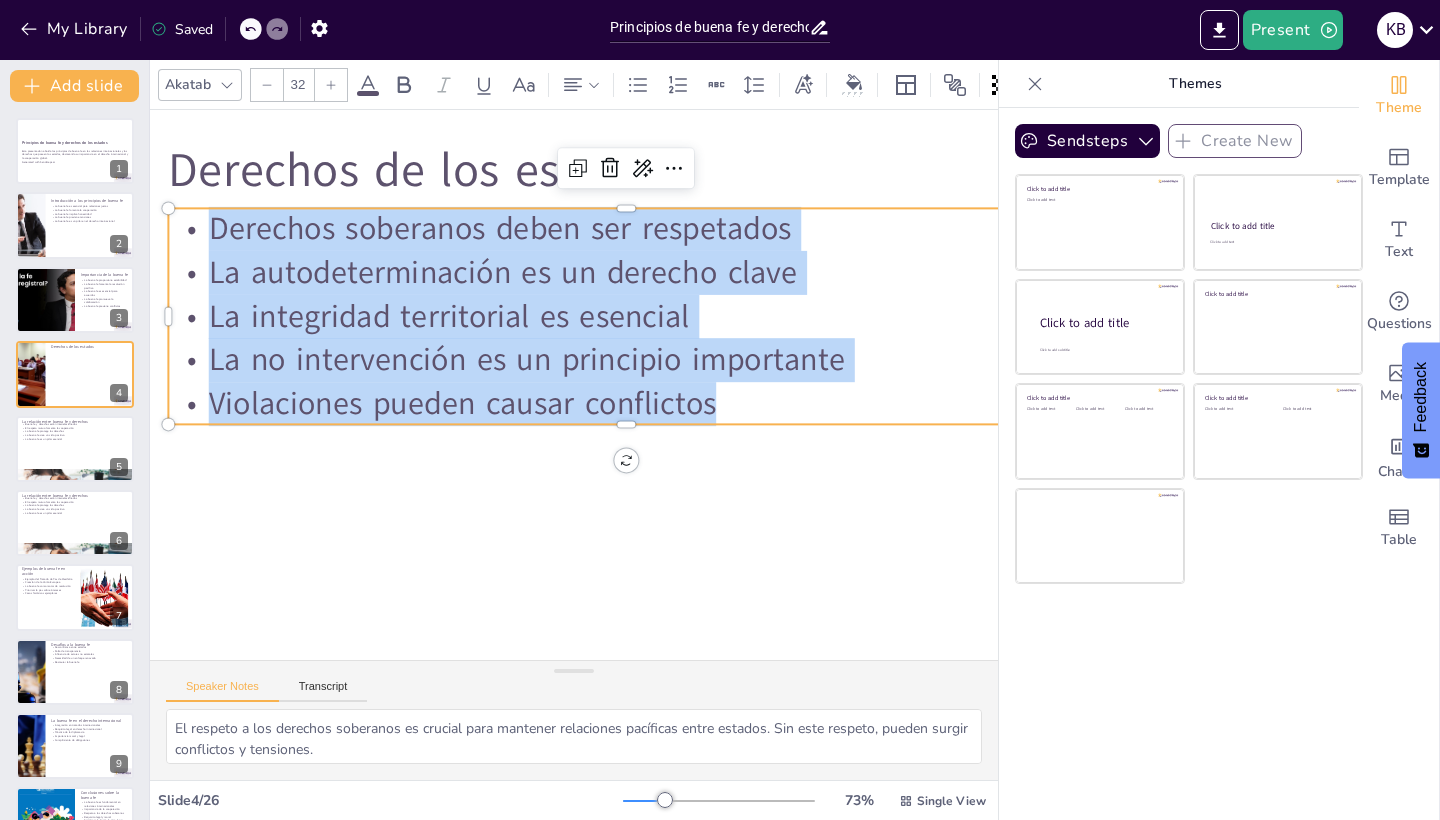 copy on "Derechos soberanos deben ser respetados La autodeterminación es un derecho clave La integridad territorial es esencial La no intervención es un principio importante Violaciones pueden causar conflictos" 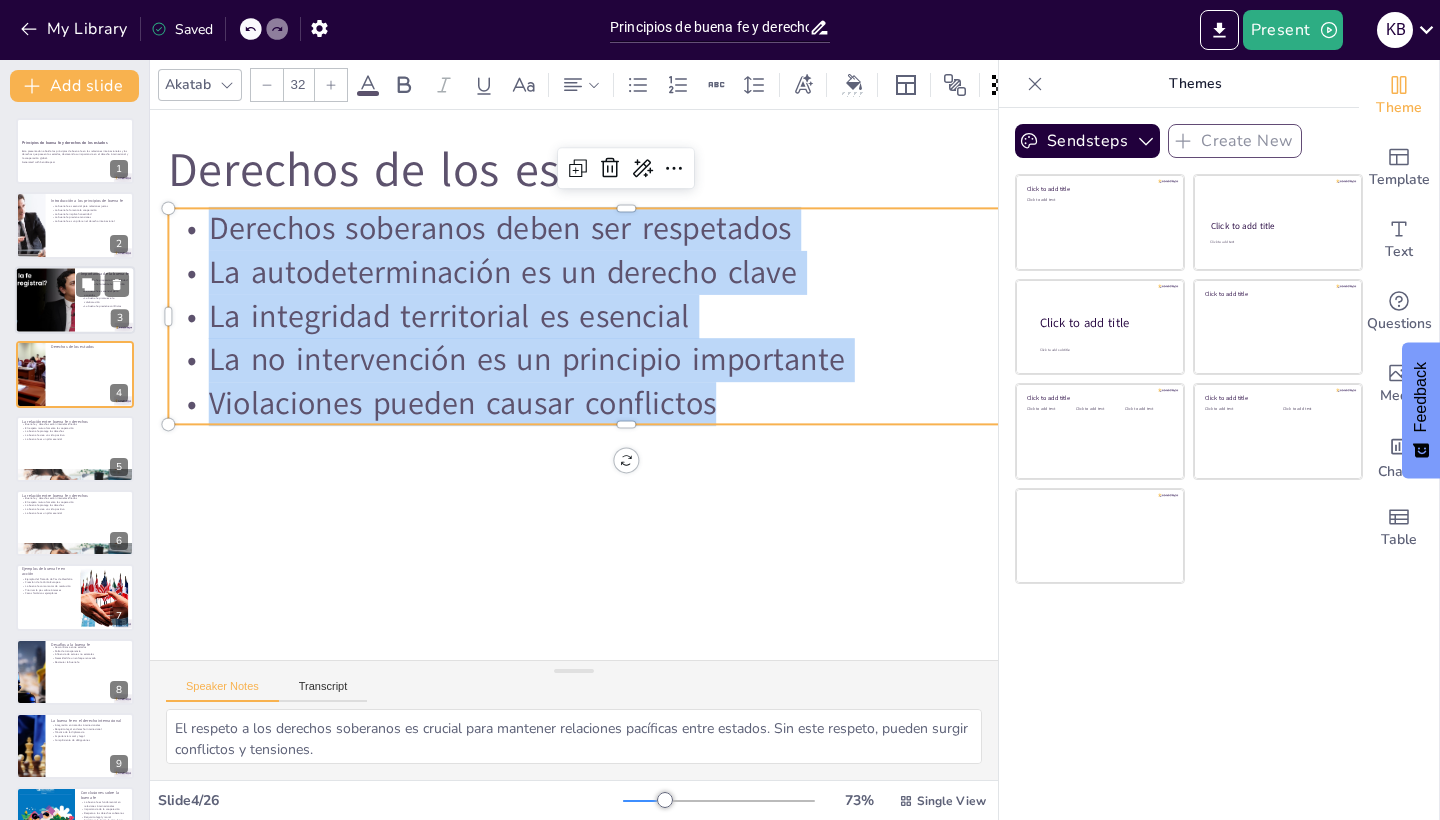 checkbox on "true" 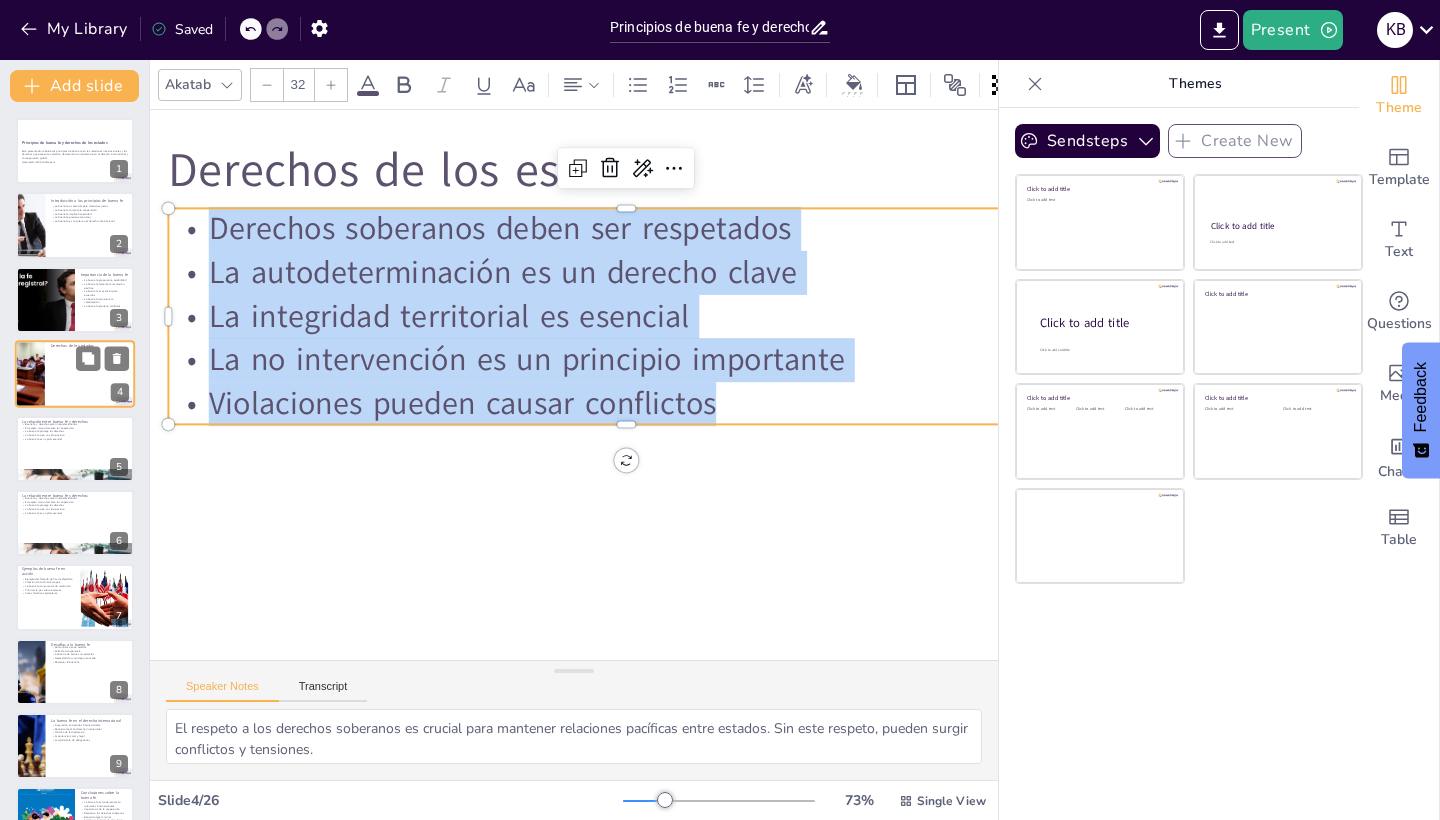 checkbox on "true" 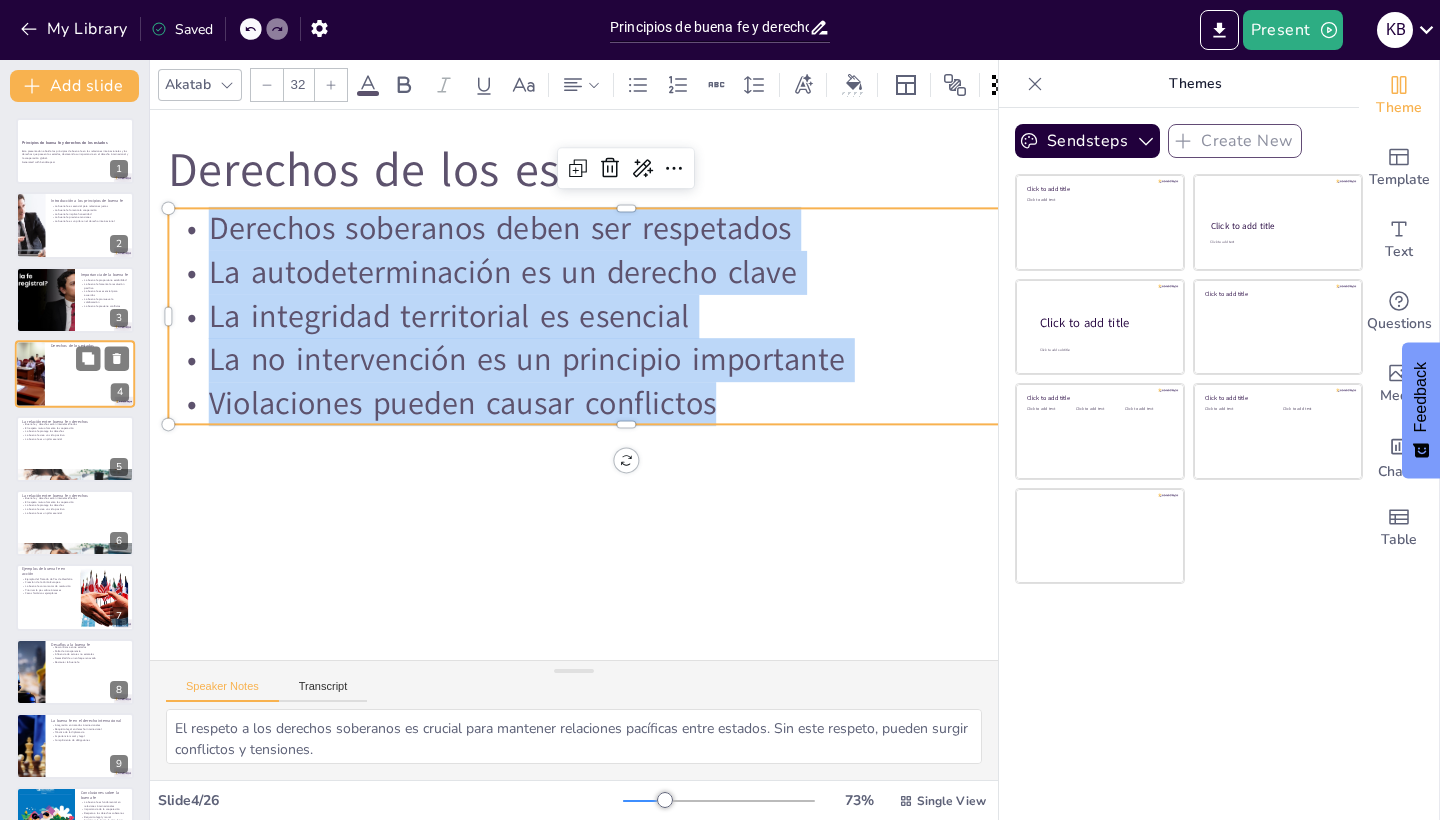 checkbox on "true" 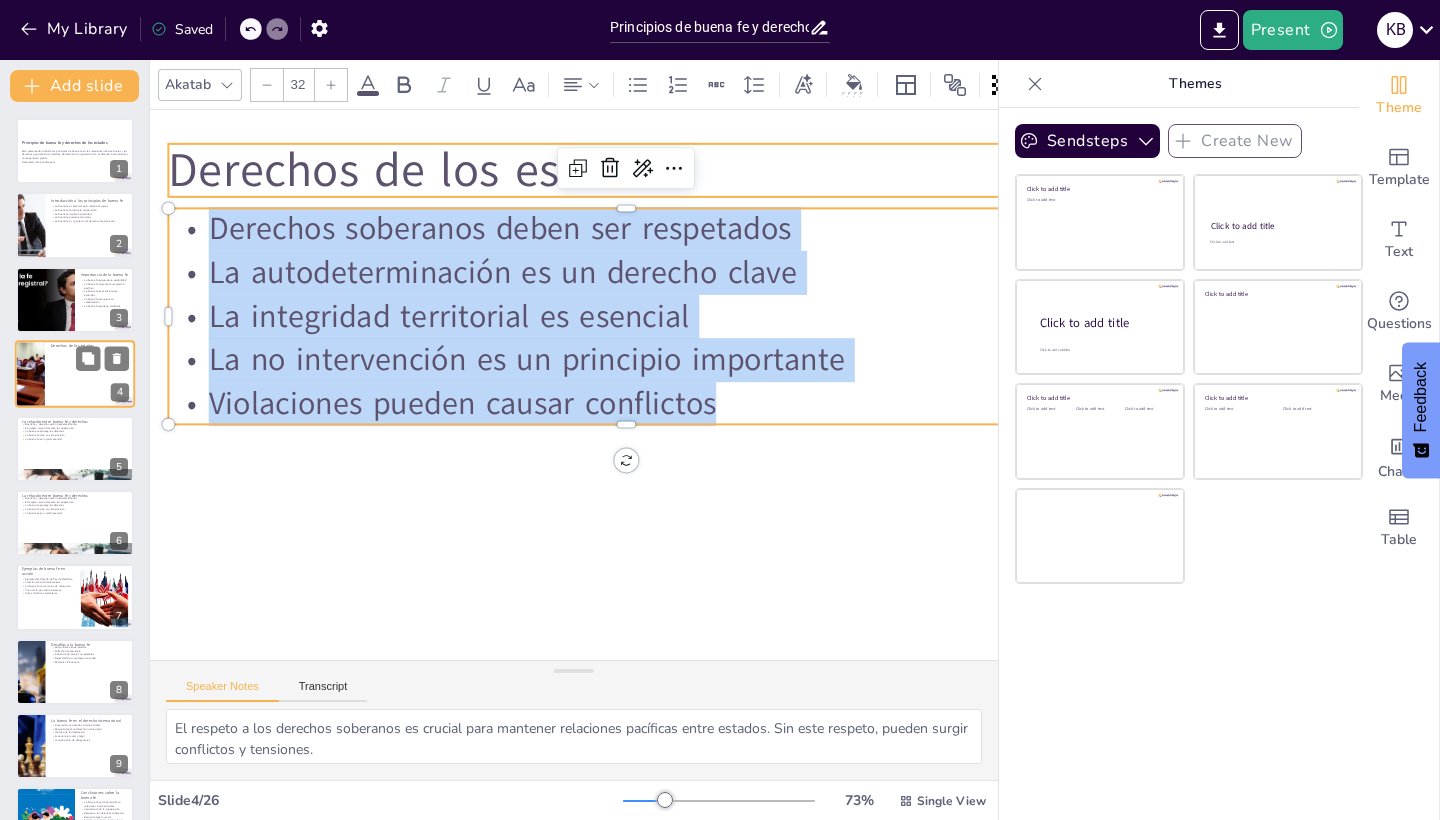 checkbox on "true" 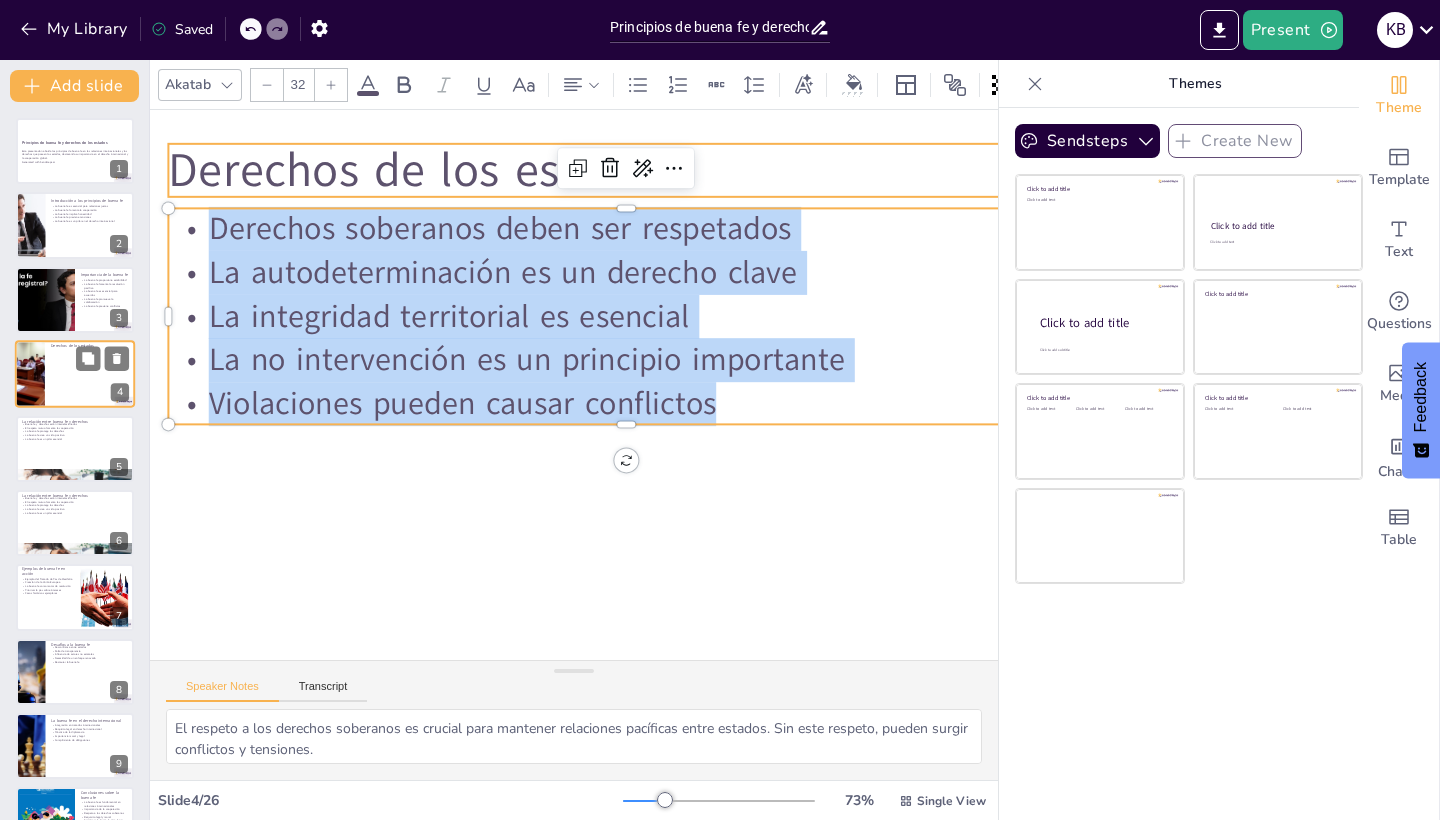 checkbox on "true" 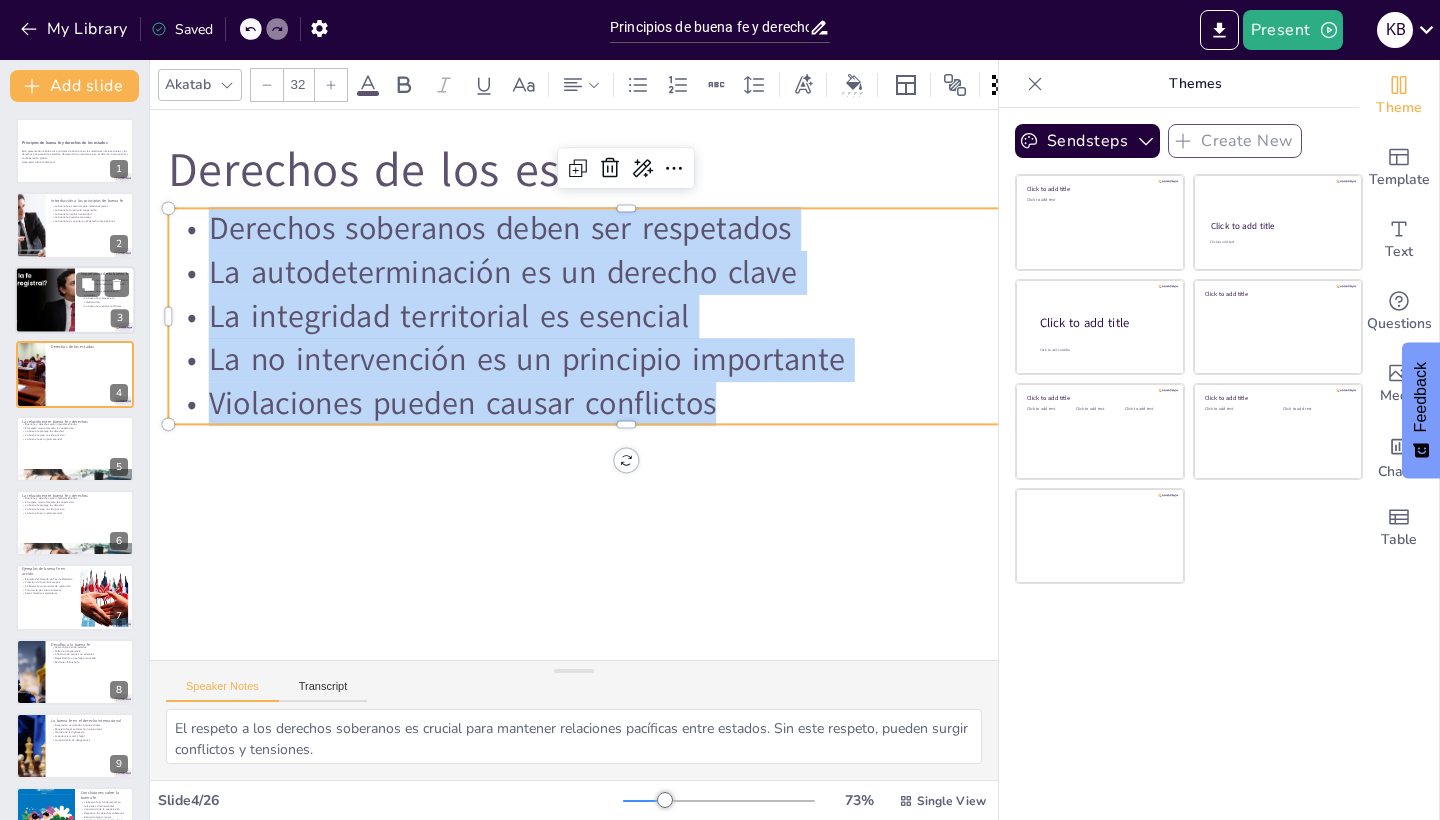 checkbox on "true" 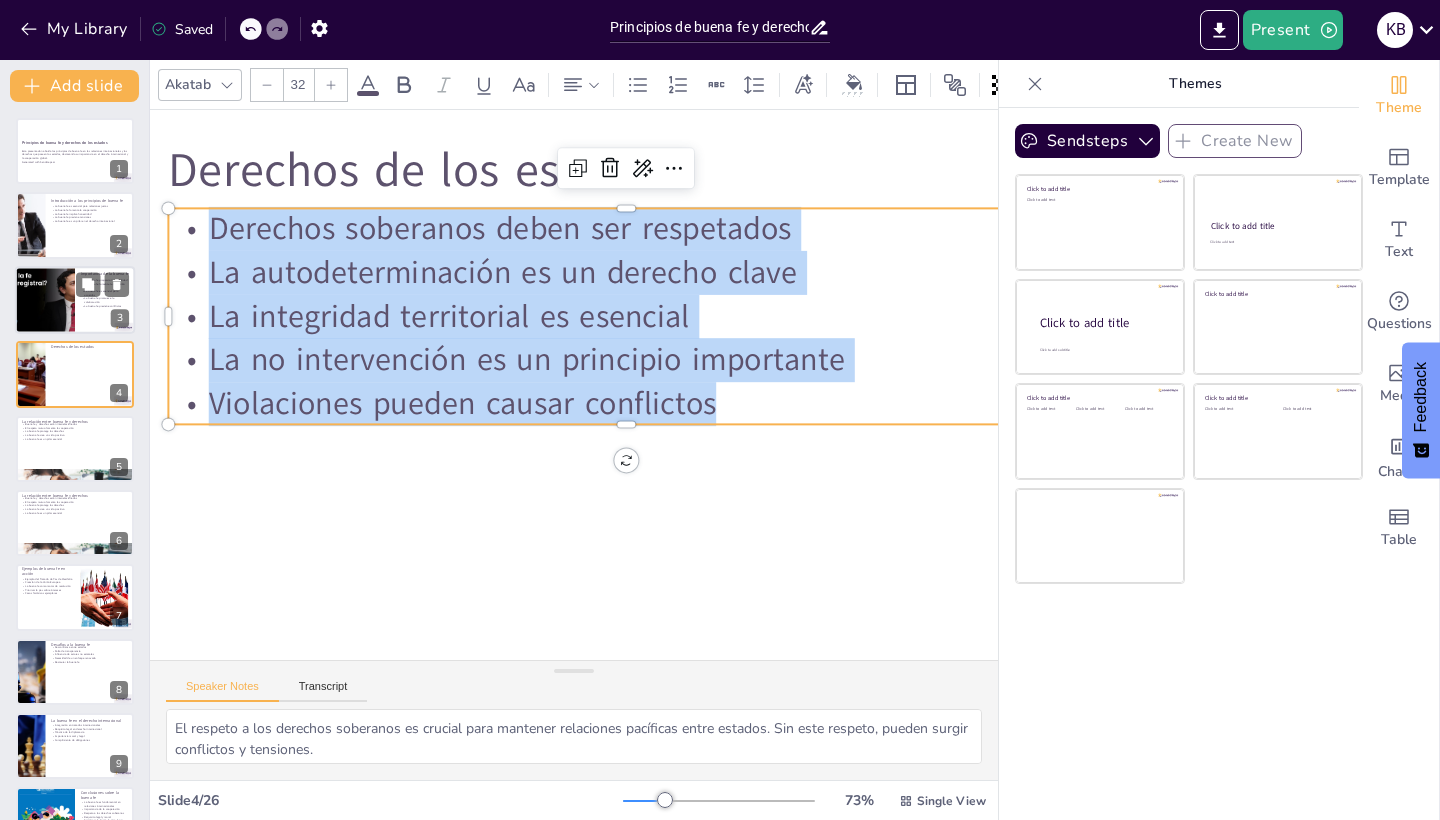 checkbox on "true" 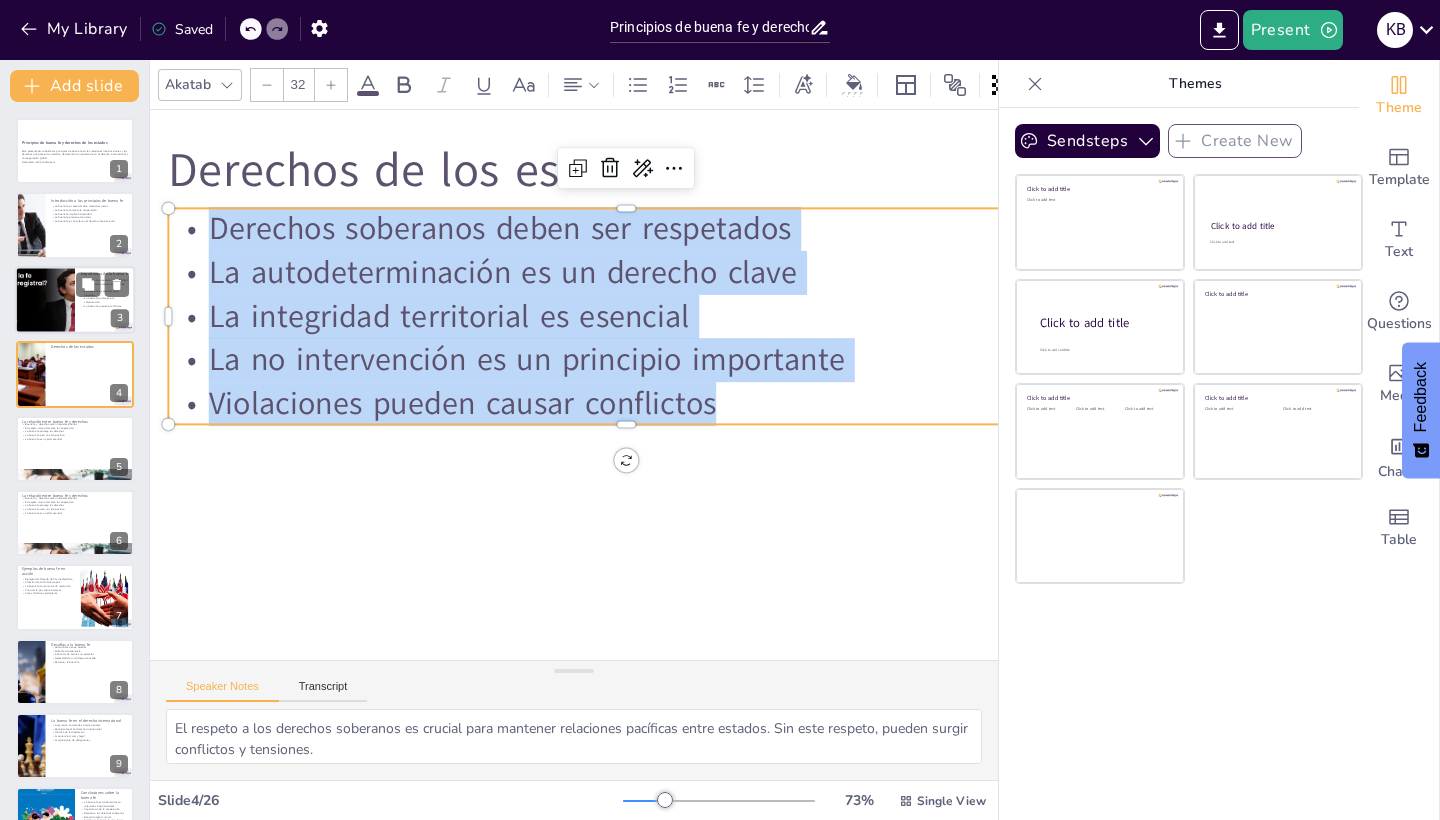 checkbox on "true" 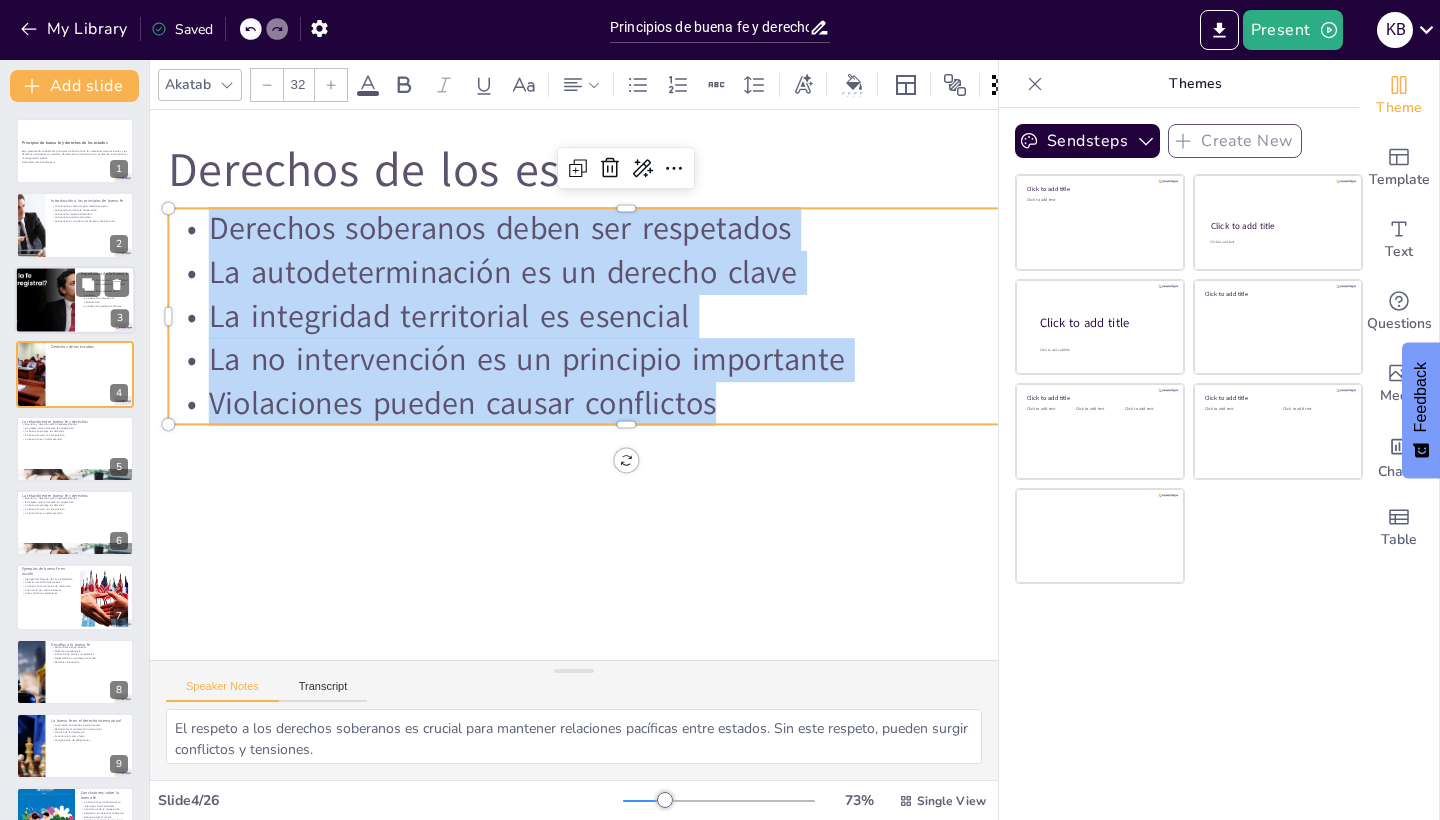 checkbox on "true" 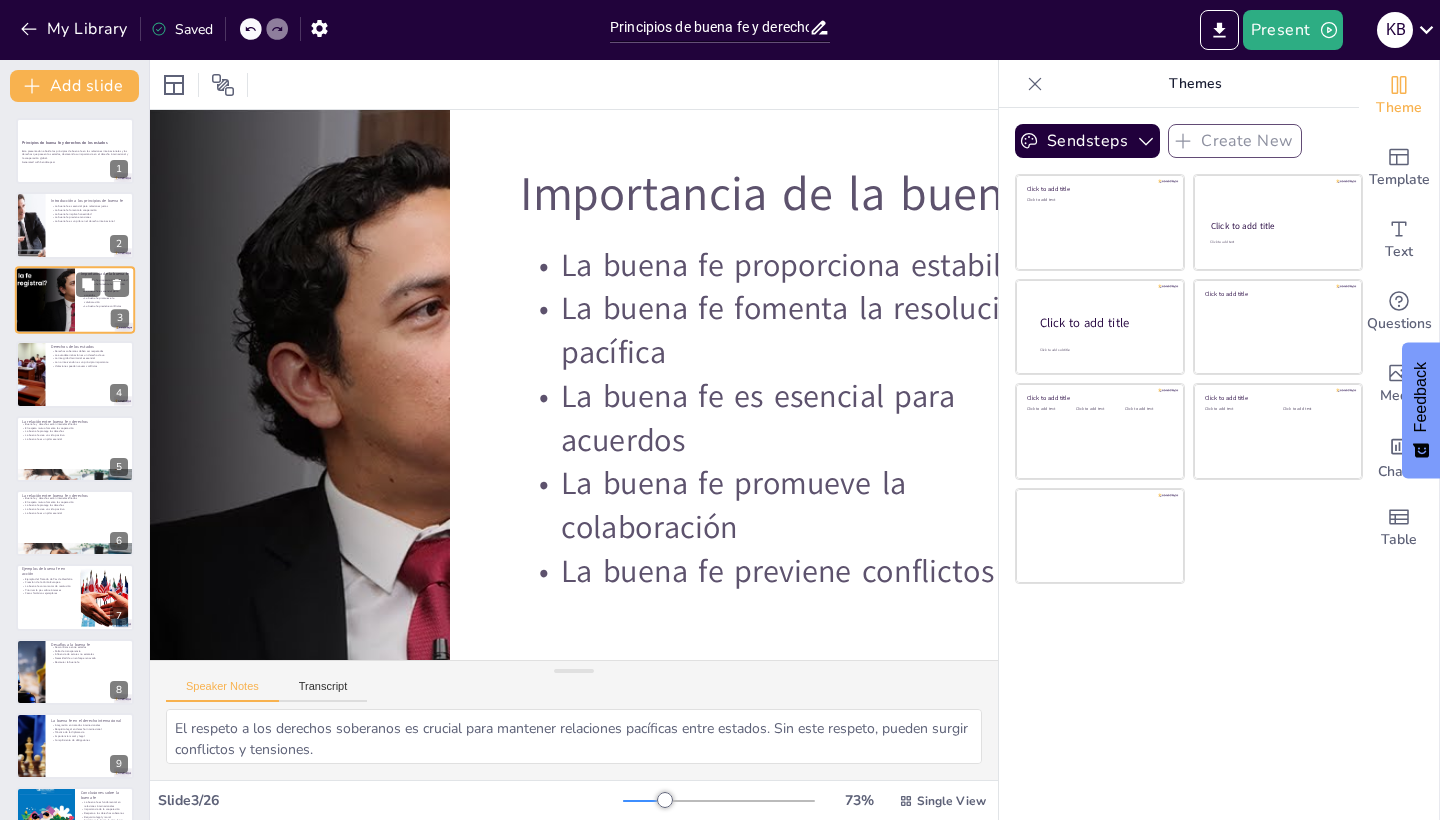 checkbox on "true" 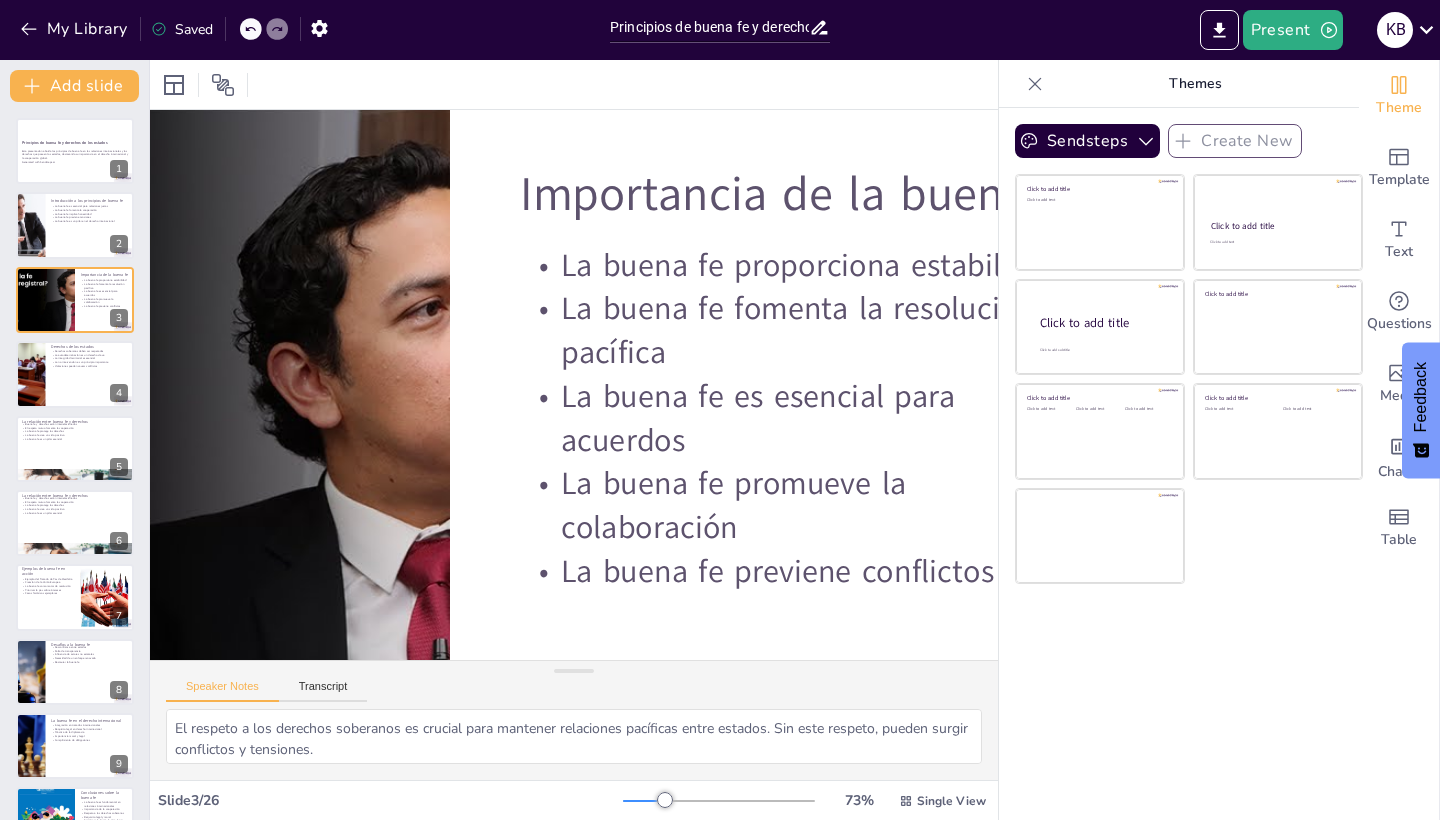 checkbox on "true" 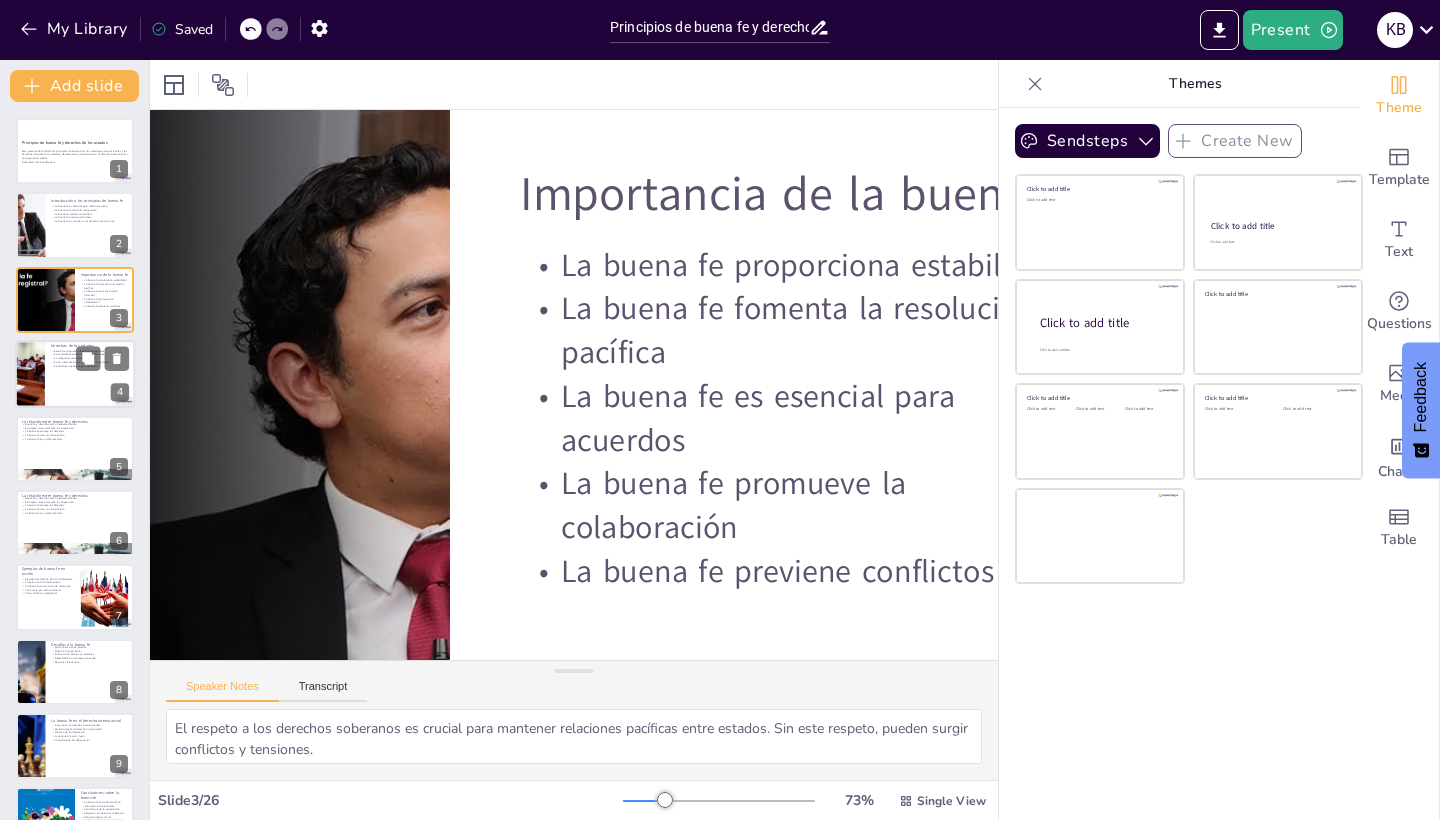 checkbox on "true" 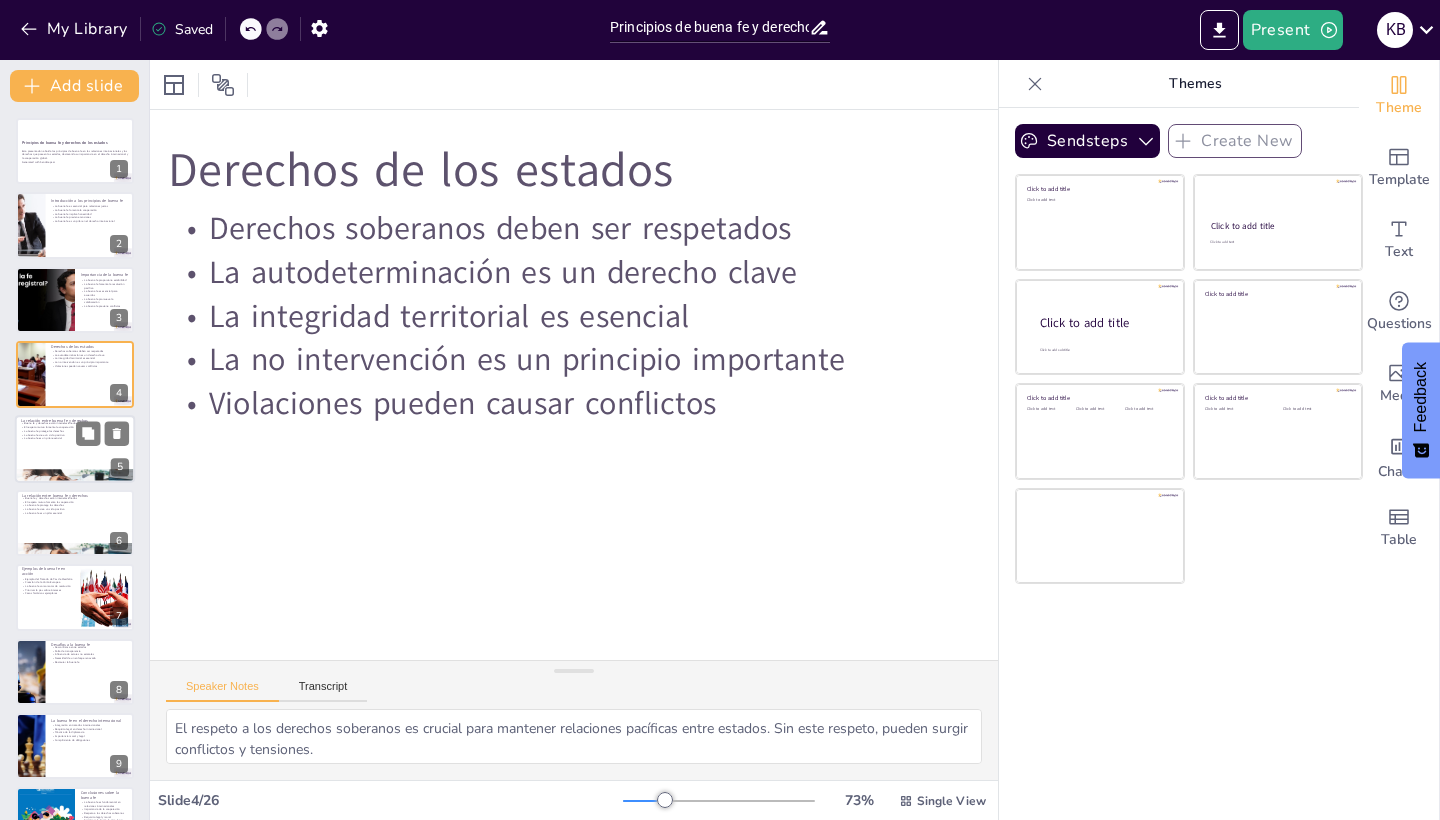 checkbox on "true" 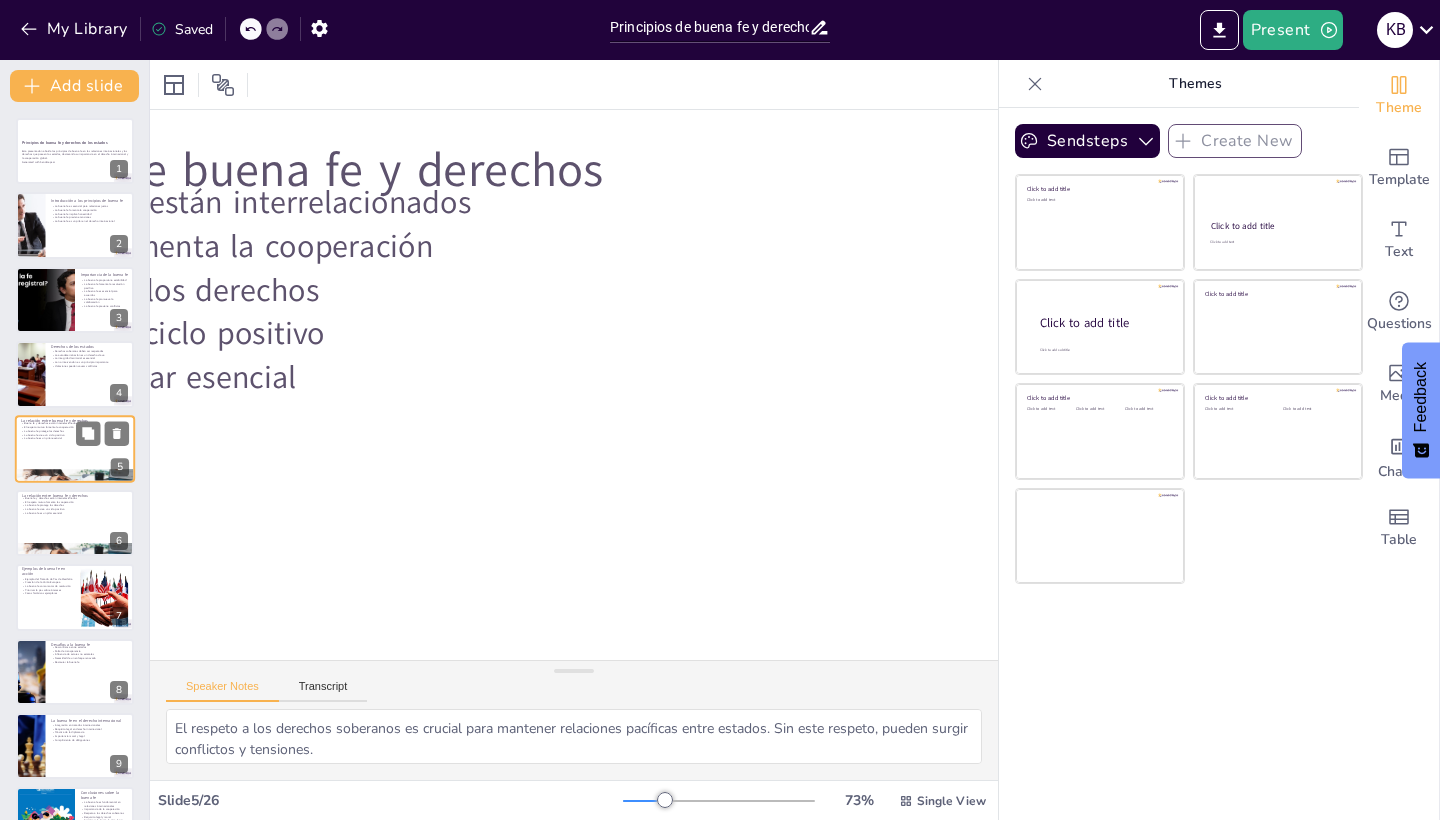 checkbox on "true" 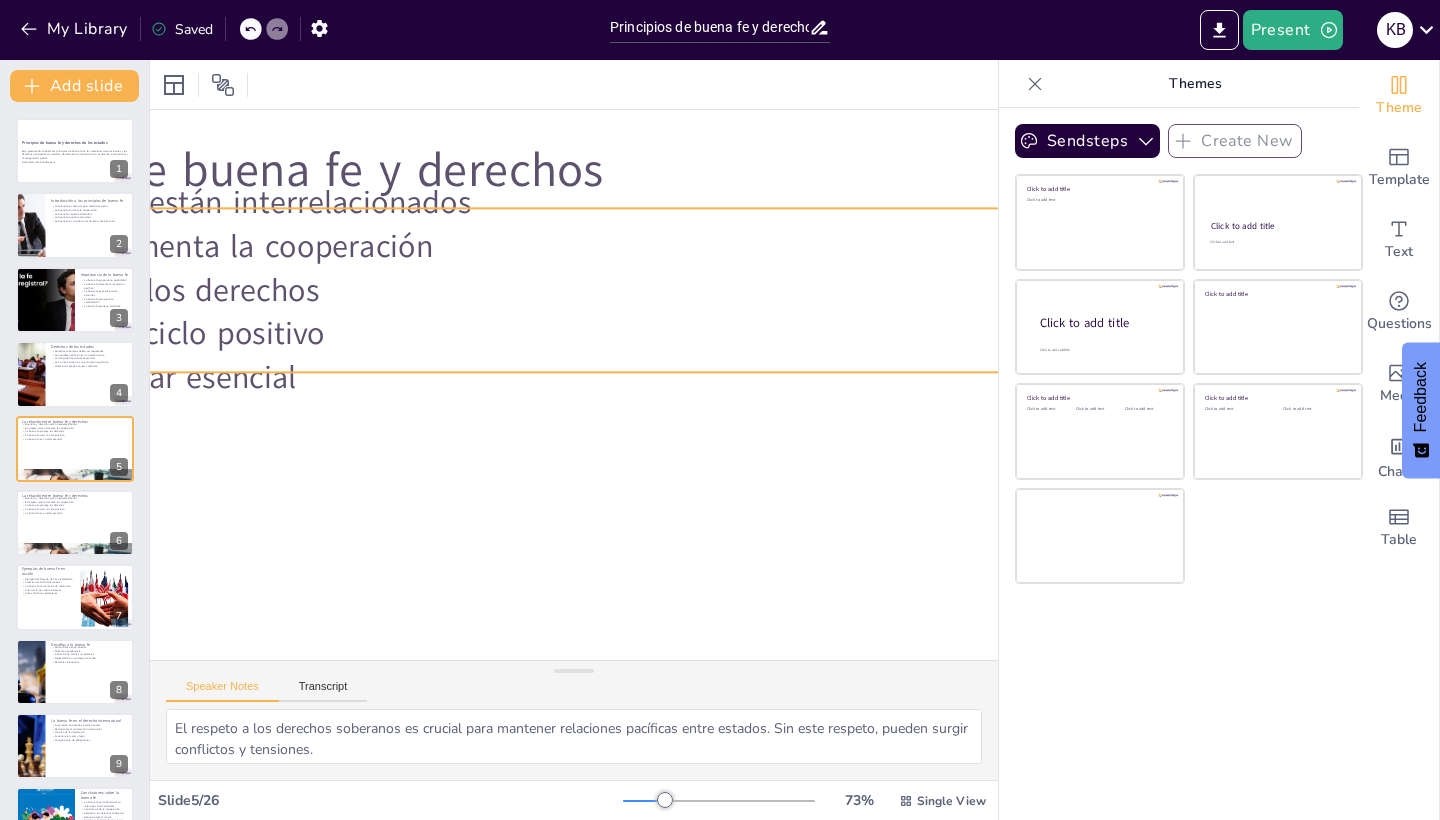 checkbox on "true" 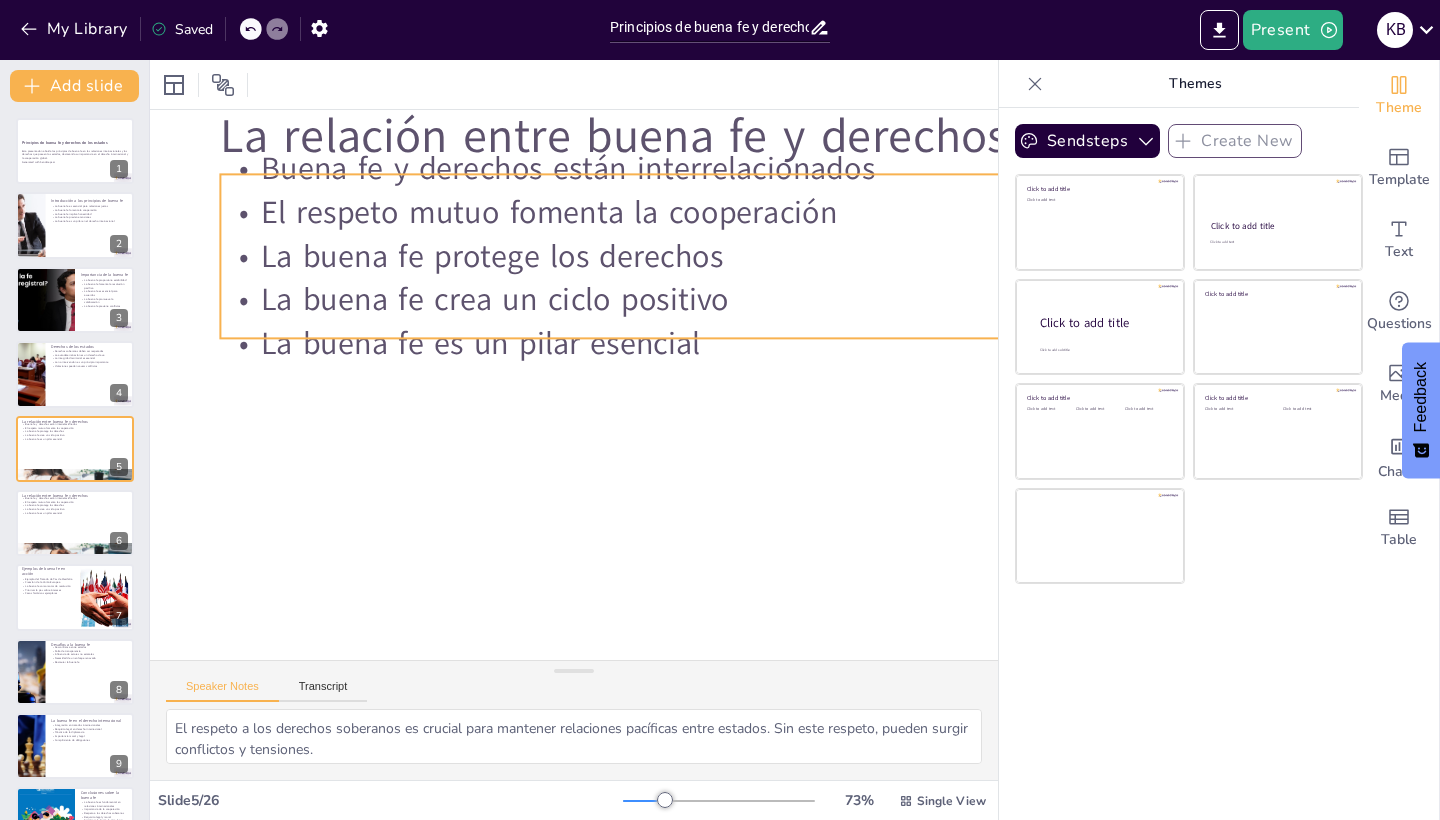 scroll, scrollTop: 34, scrollLeft: 57, axis: both 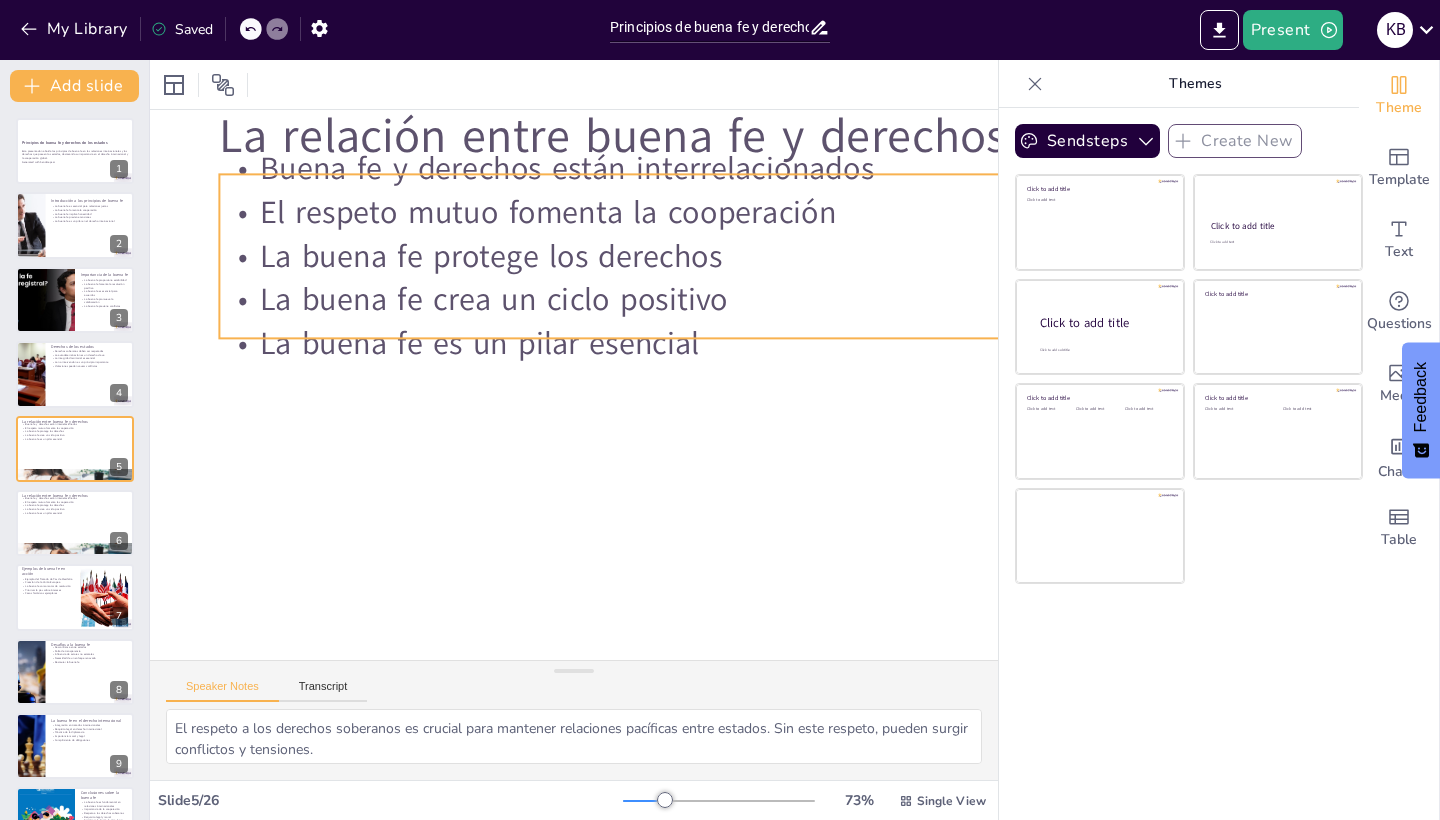 checkbox on "true" 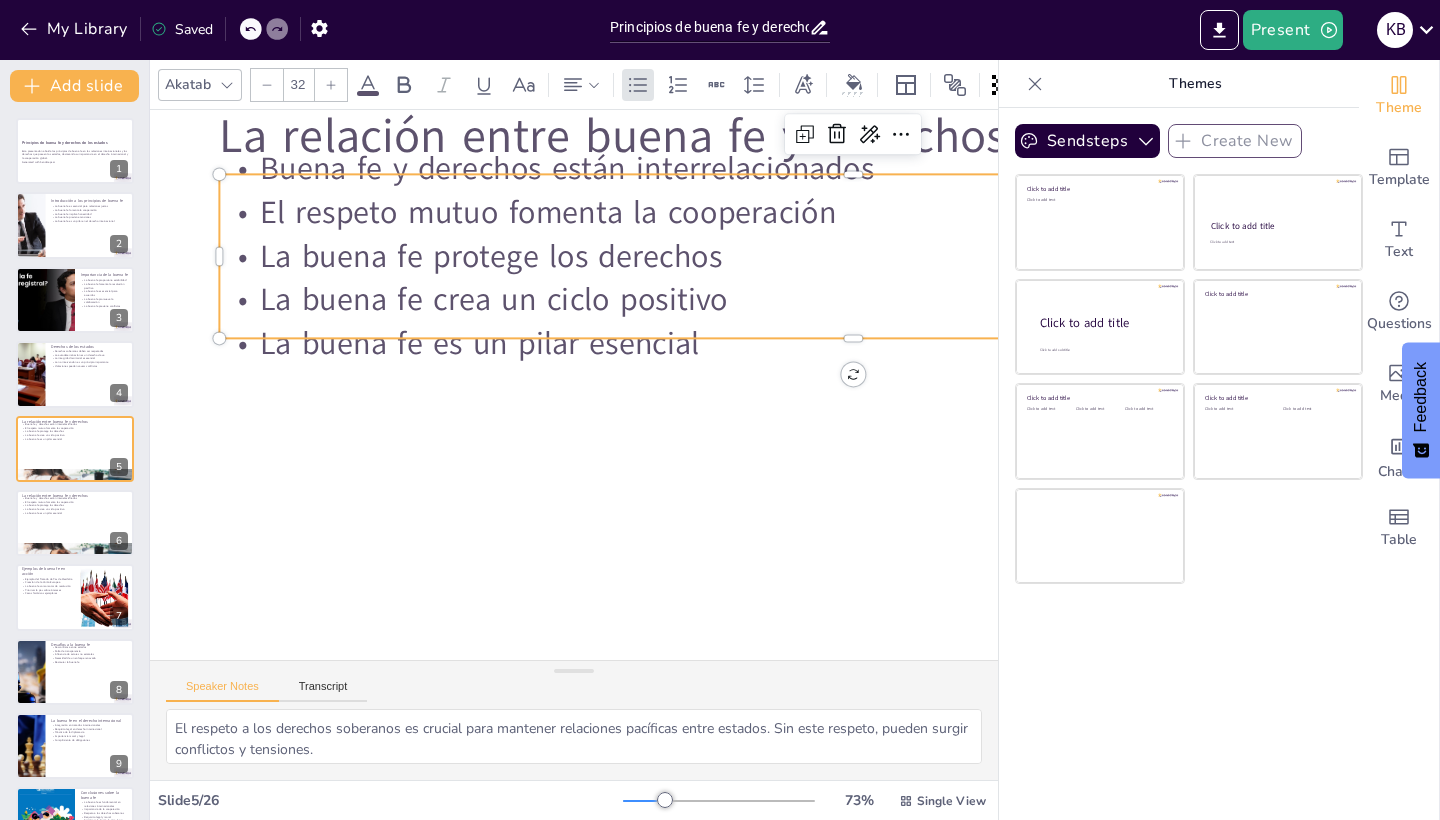 click on "La buena fe es un pilar esencial" at bounding box center (852, 344) 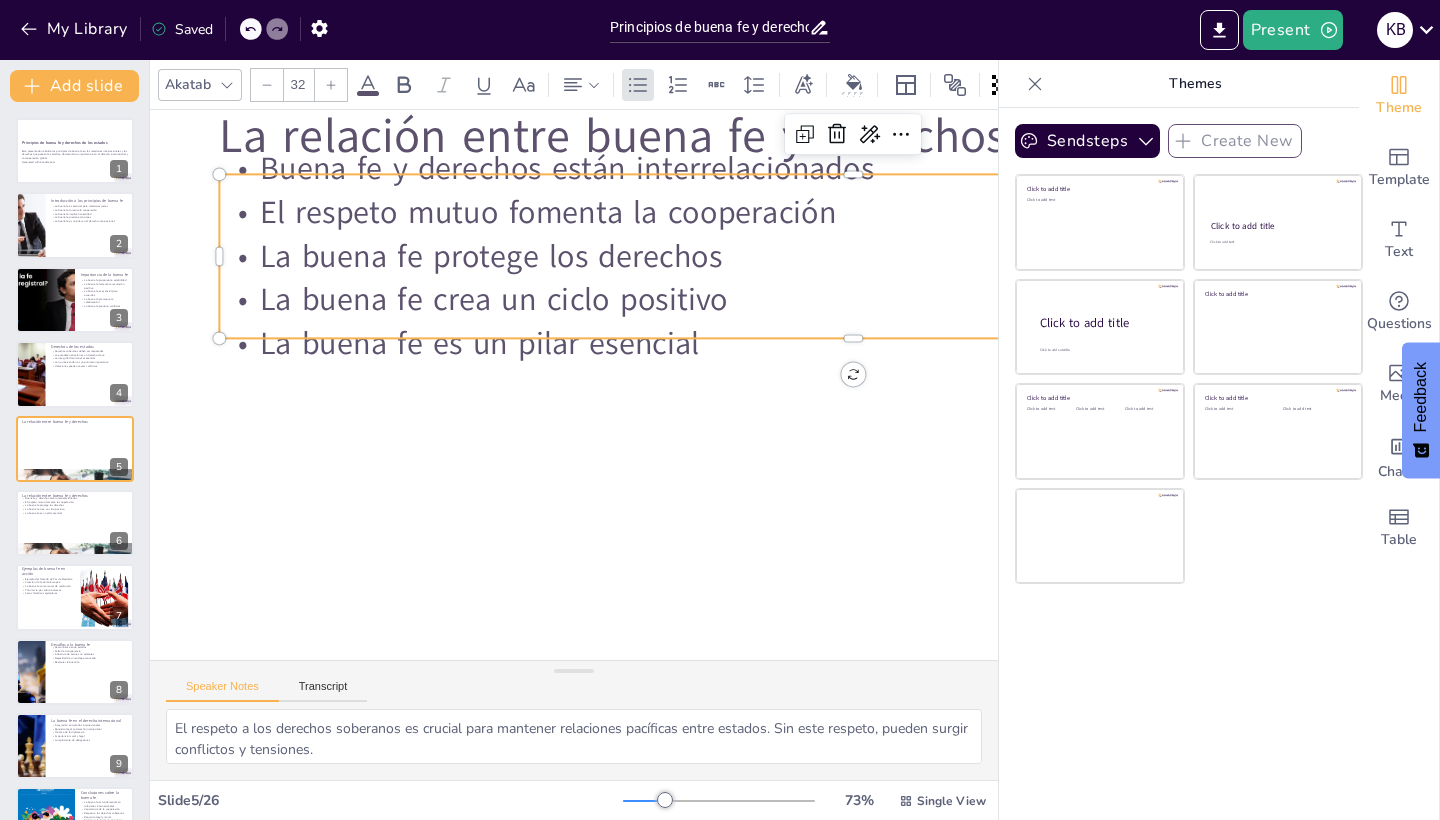 click on "La buena fe es un pilar esencial" at bounding box center [852, 344] 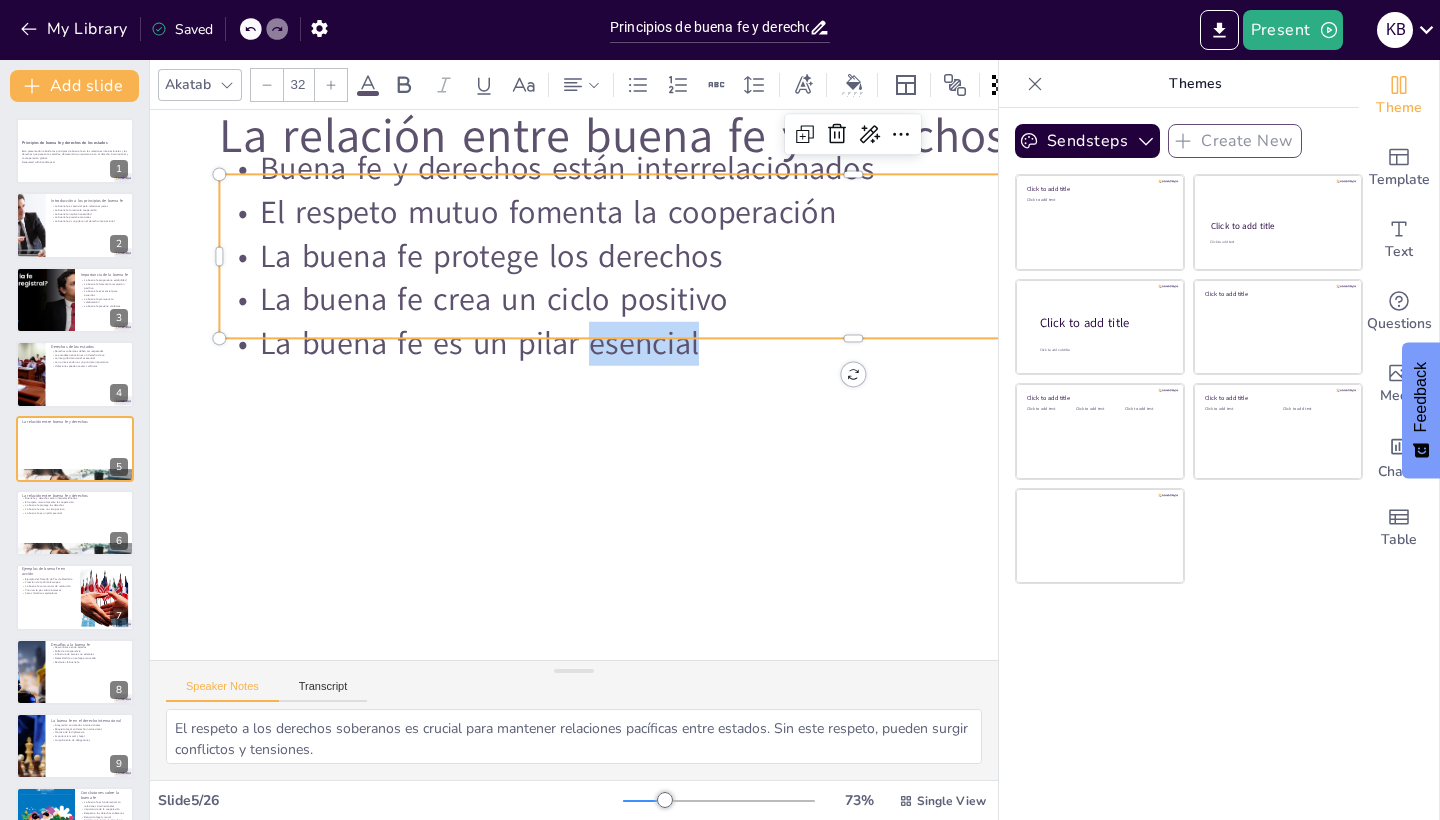 click on "La buena fe es un pilar esencial" at bounding box center (852, 344) 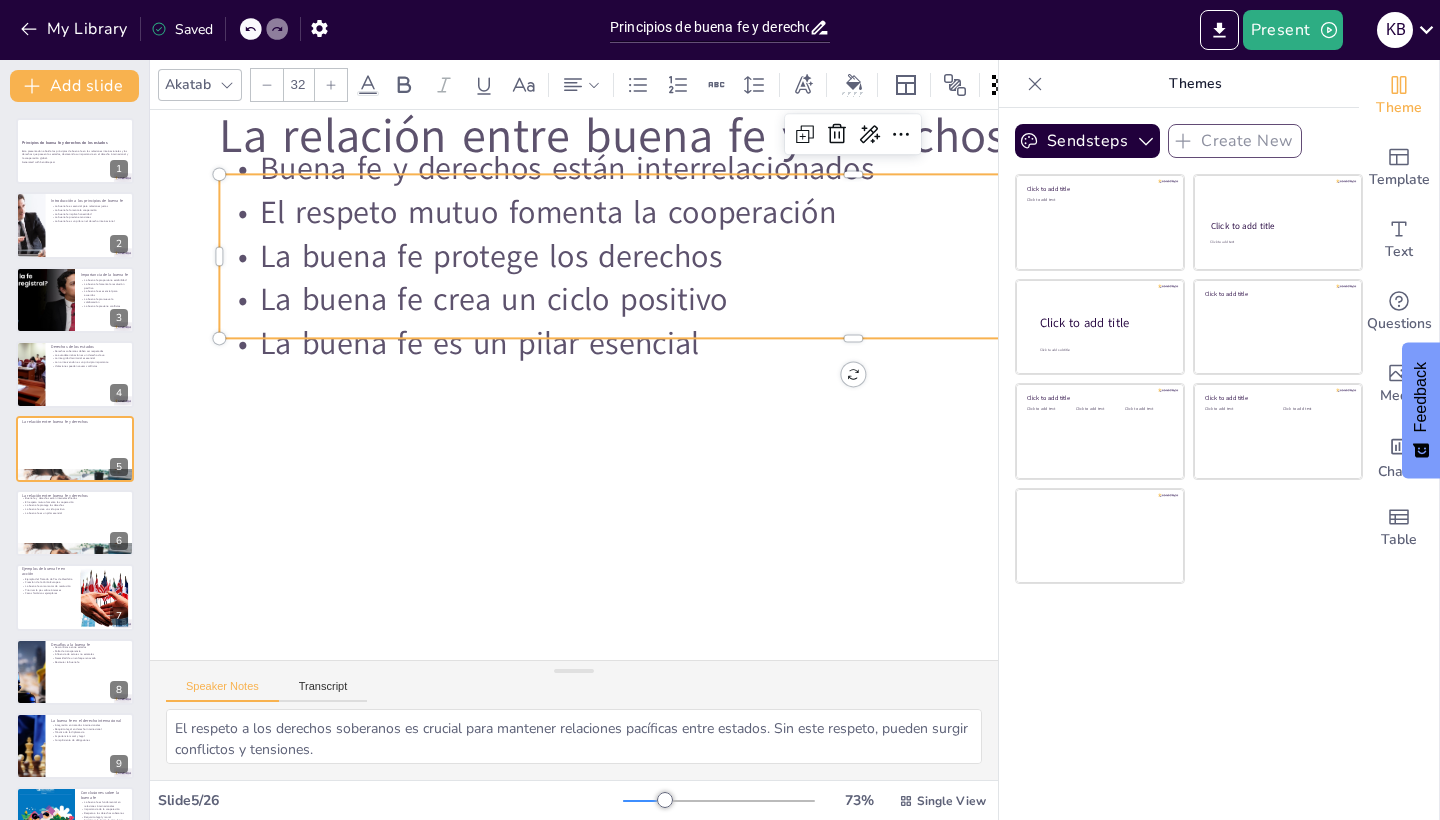click on "La buena fe es un pilar esencial" at bounding box center [852, 344] 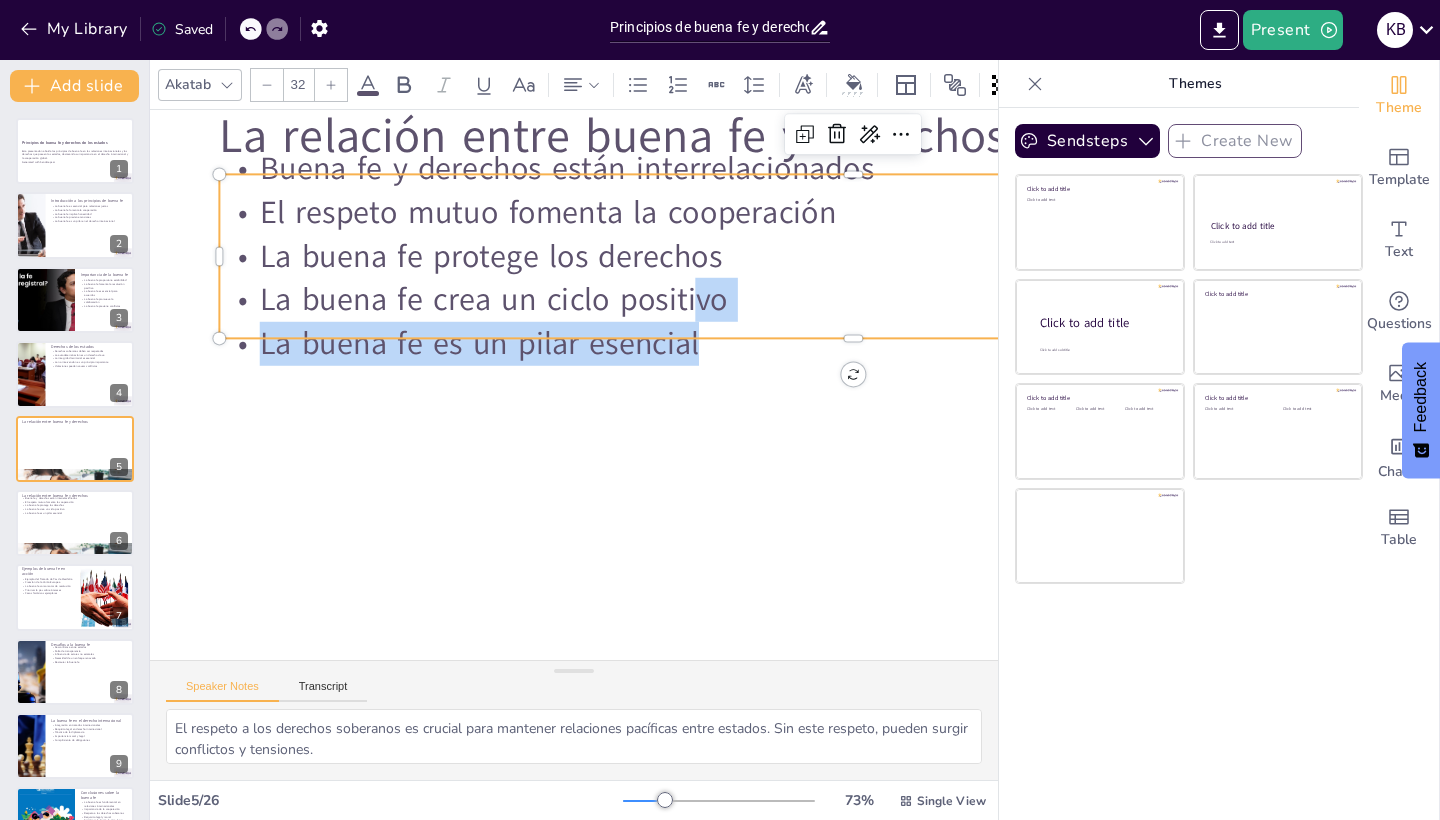 drag, startPoint x: 852, startPoint y: 336, endPoint x: 851, endPoint y: 371, distance: 35.014282 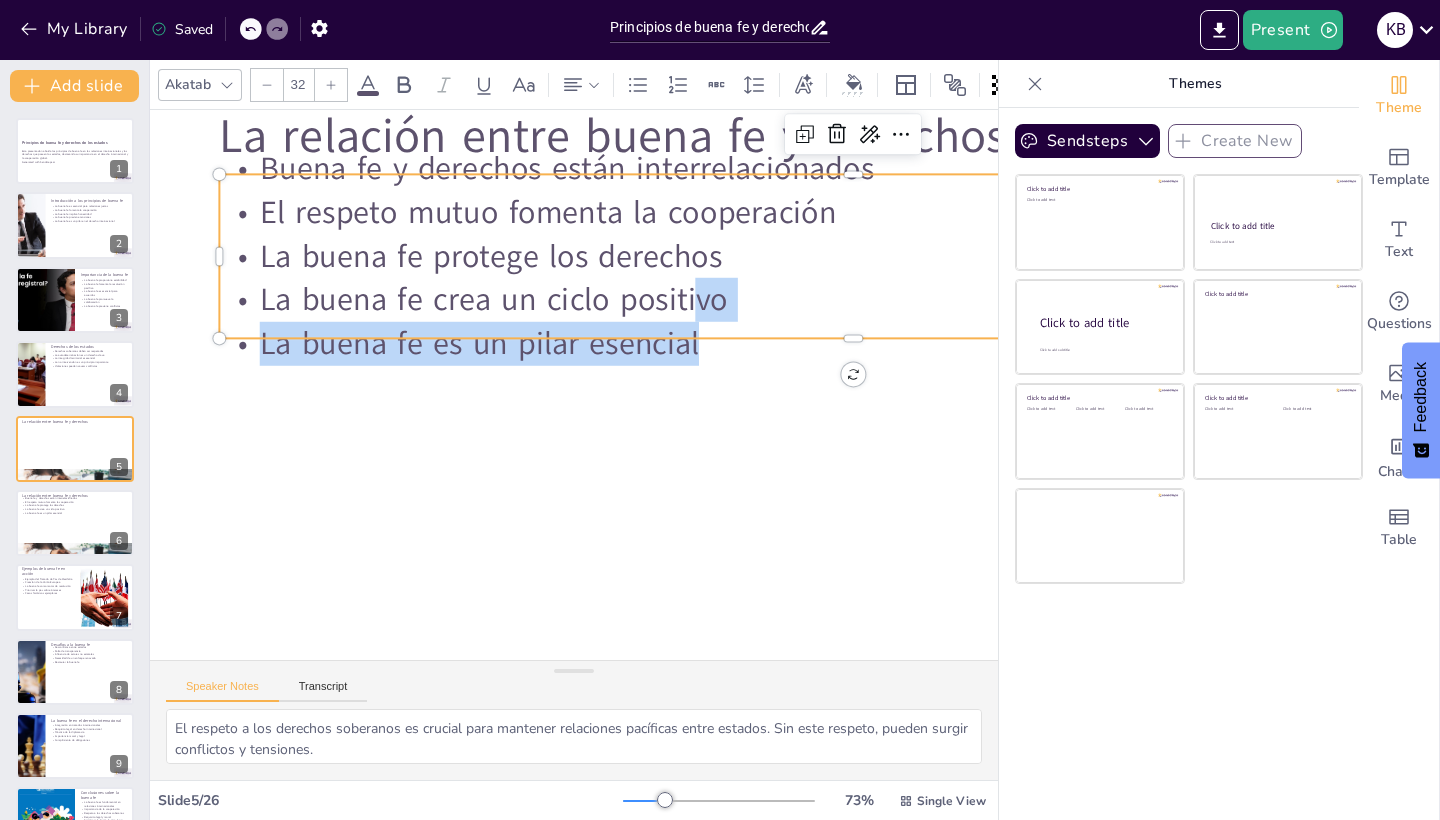 click at bounding box center (852, 346) 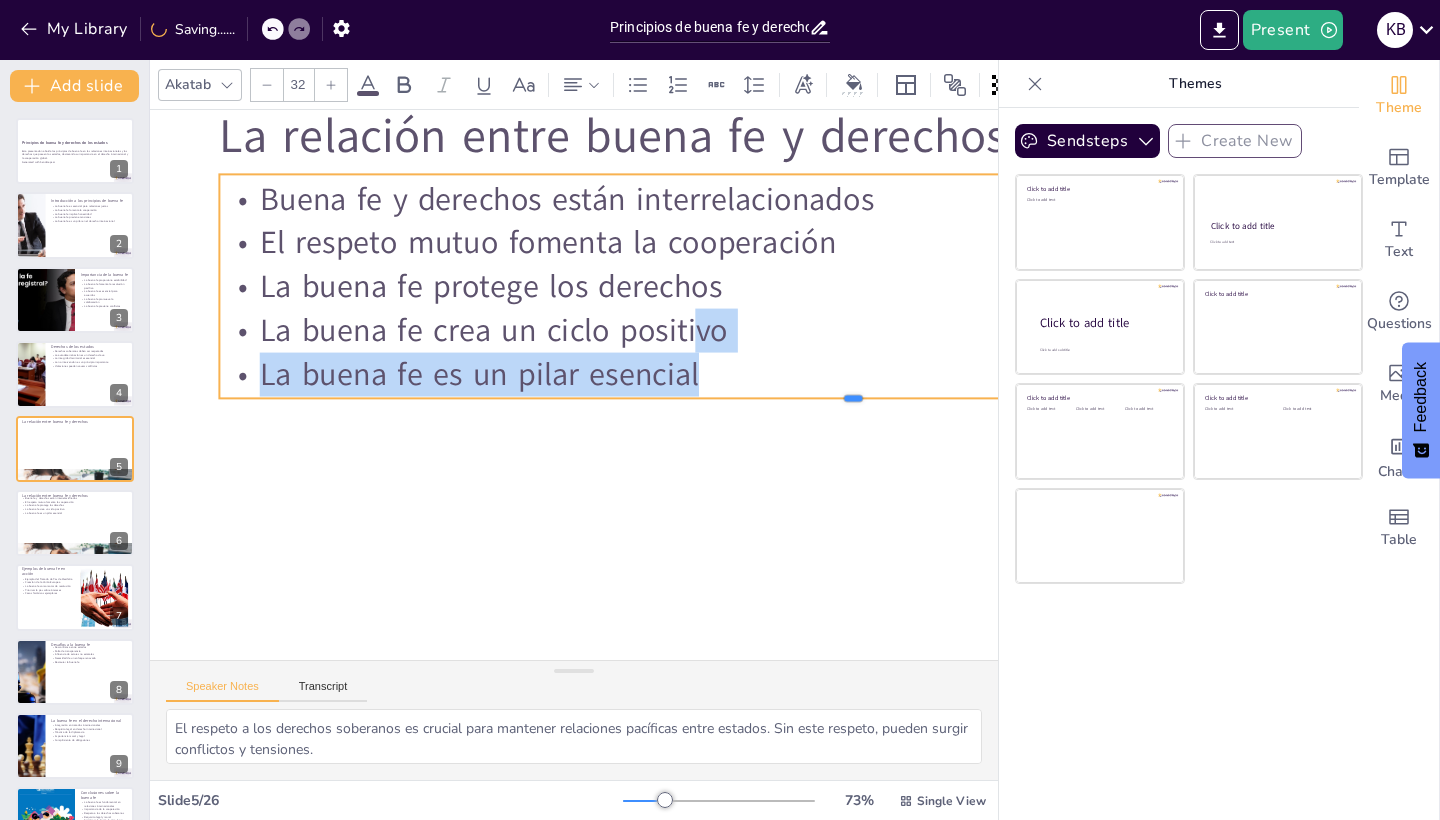 drag, startPoint x: 852, startPoint y: 392, endPoint x: 852, endPoint y: 413, distance: 21 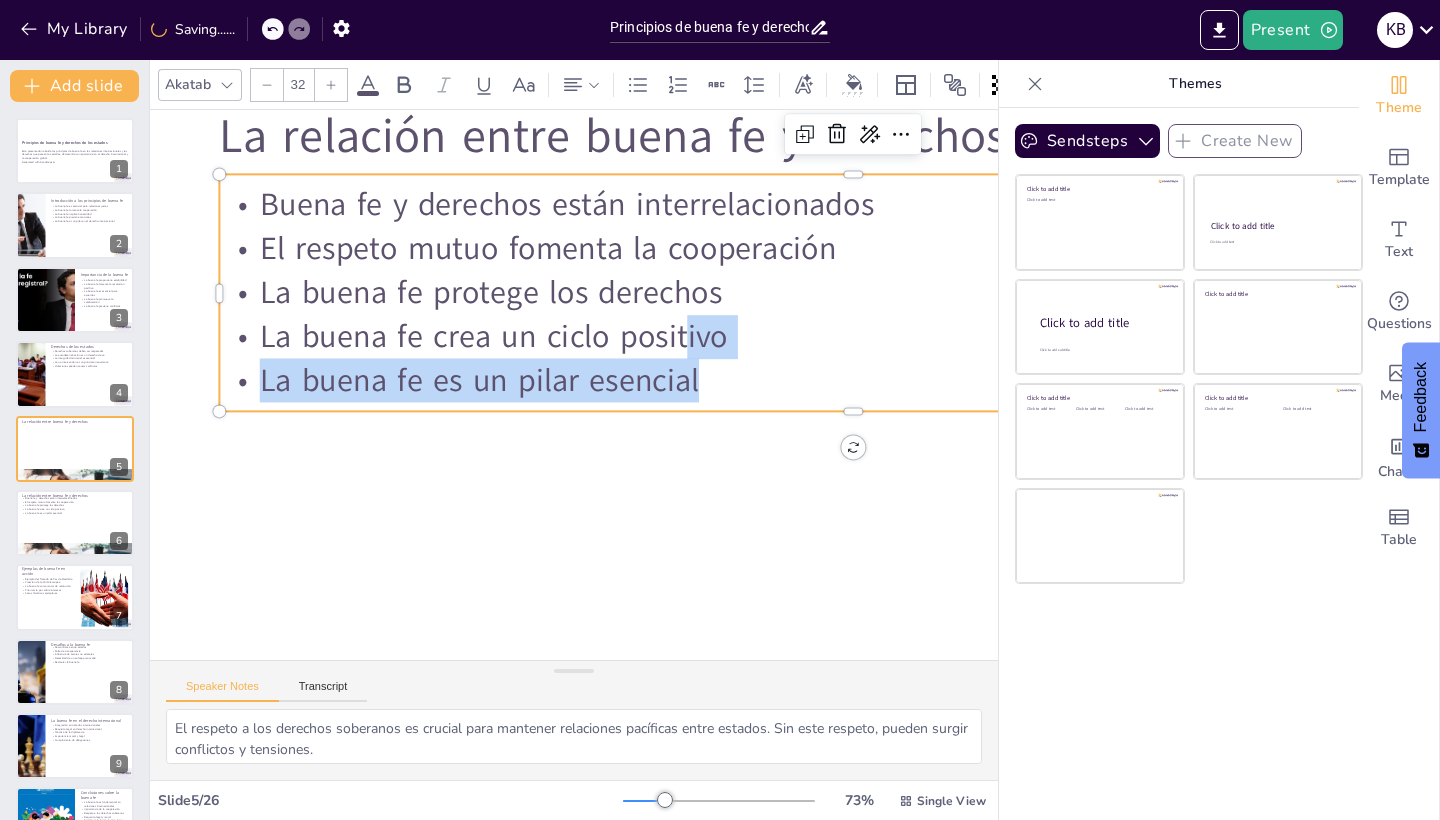 click on "La buena fe es un pilar esencial" at bounding box center (852, 381) 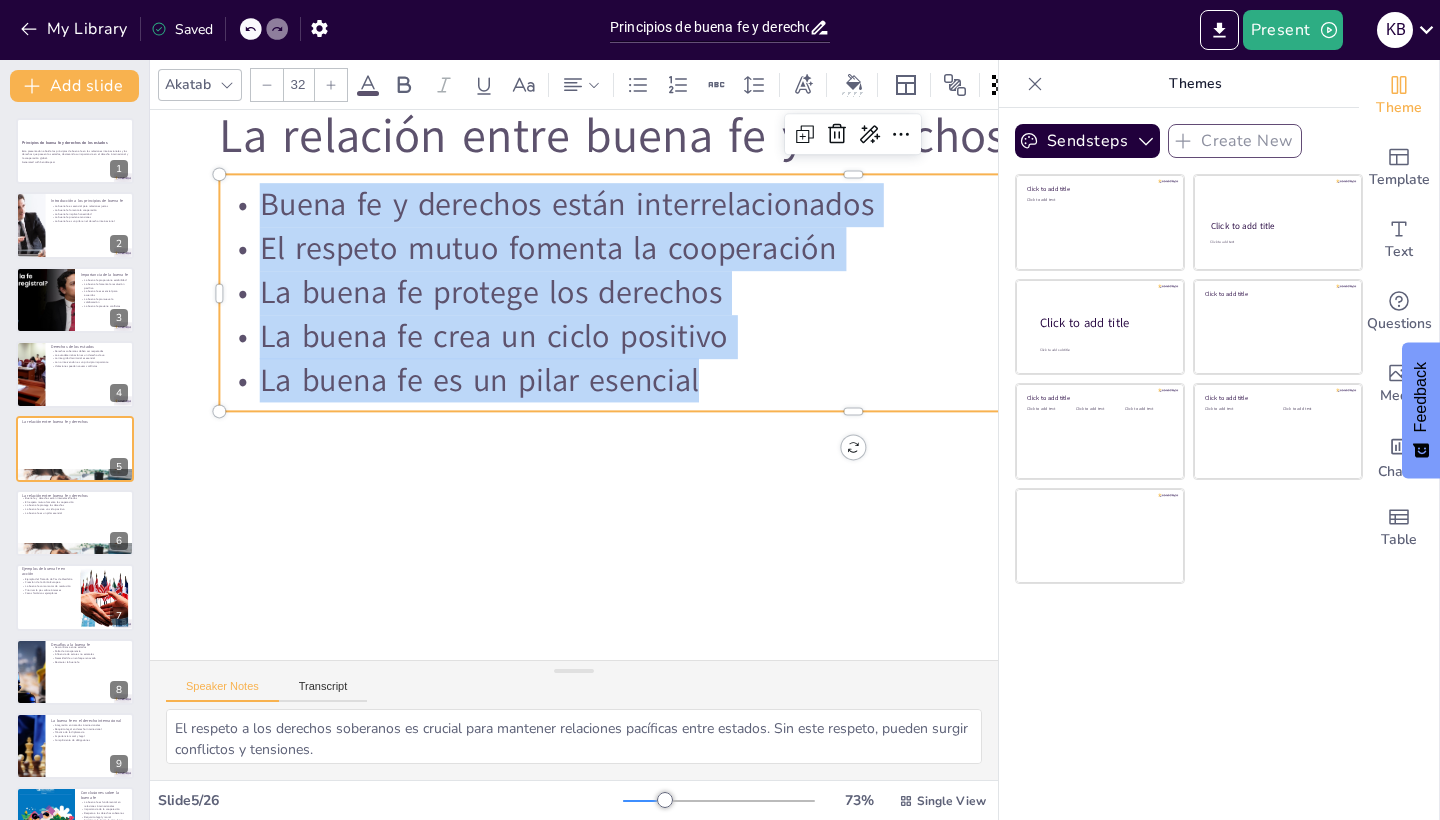 drag, startPoint x: 709, startPoint y: 383, endPoint x: 257, endPoint y: 202, distance: 486.89322 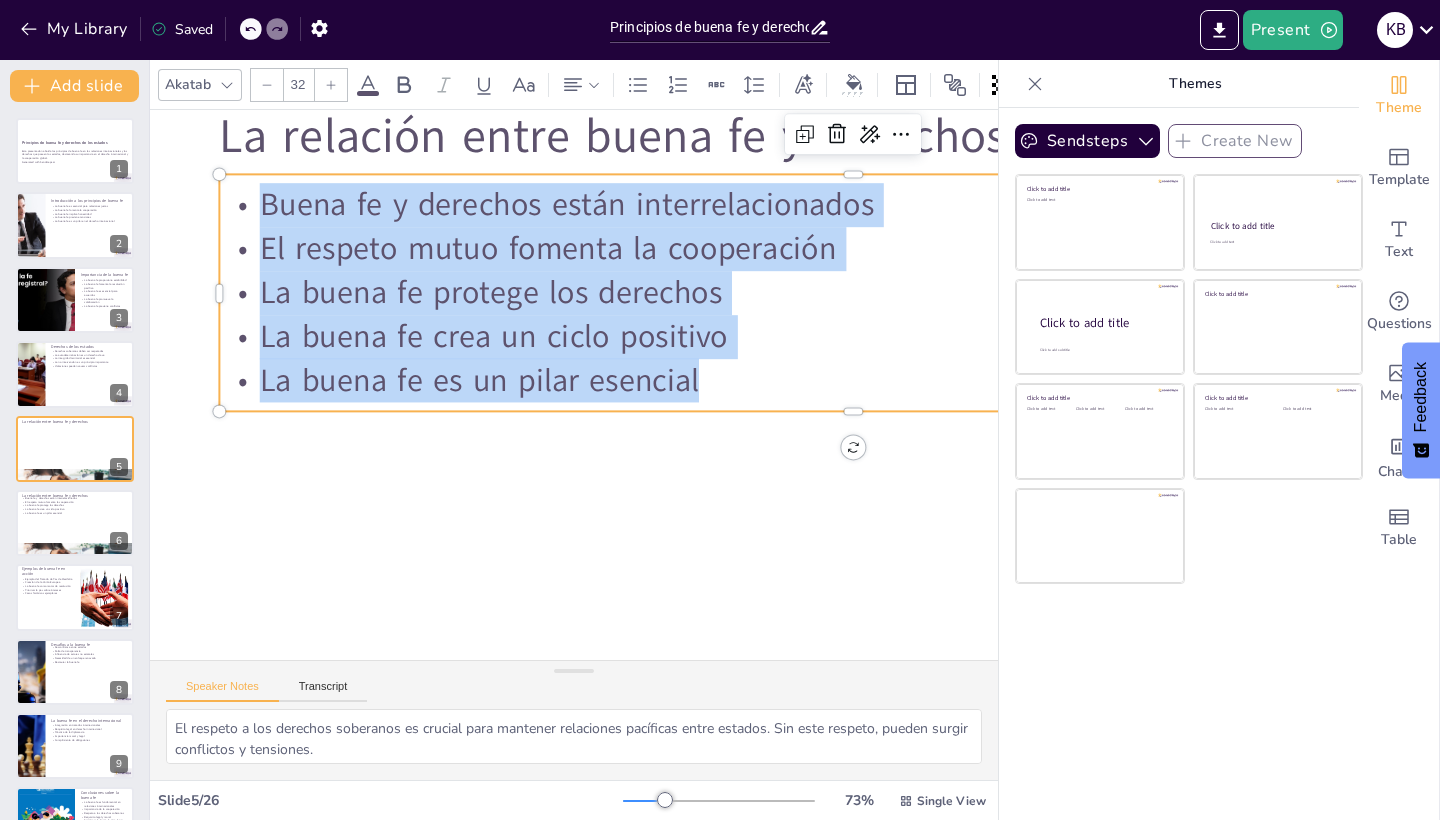 click on "Buena fe y derechos están interrelacionados El respeto mutuo fomenta la cooperación La buena fe protege los derechos La buena fe crea un ciclo positivo La buena fe es un pilar esencial" at bounding box center [852, 293] 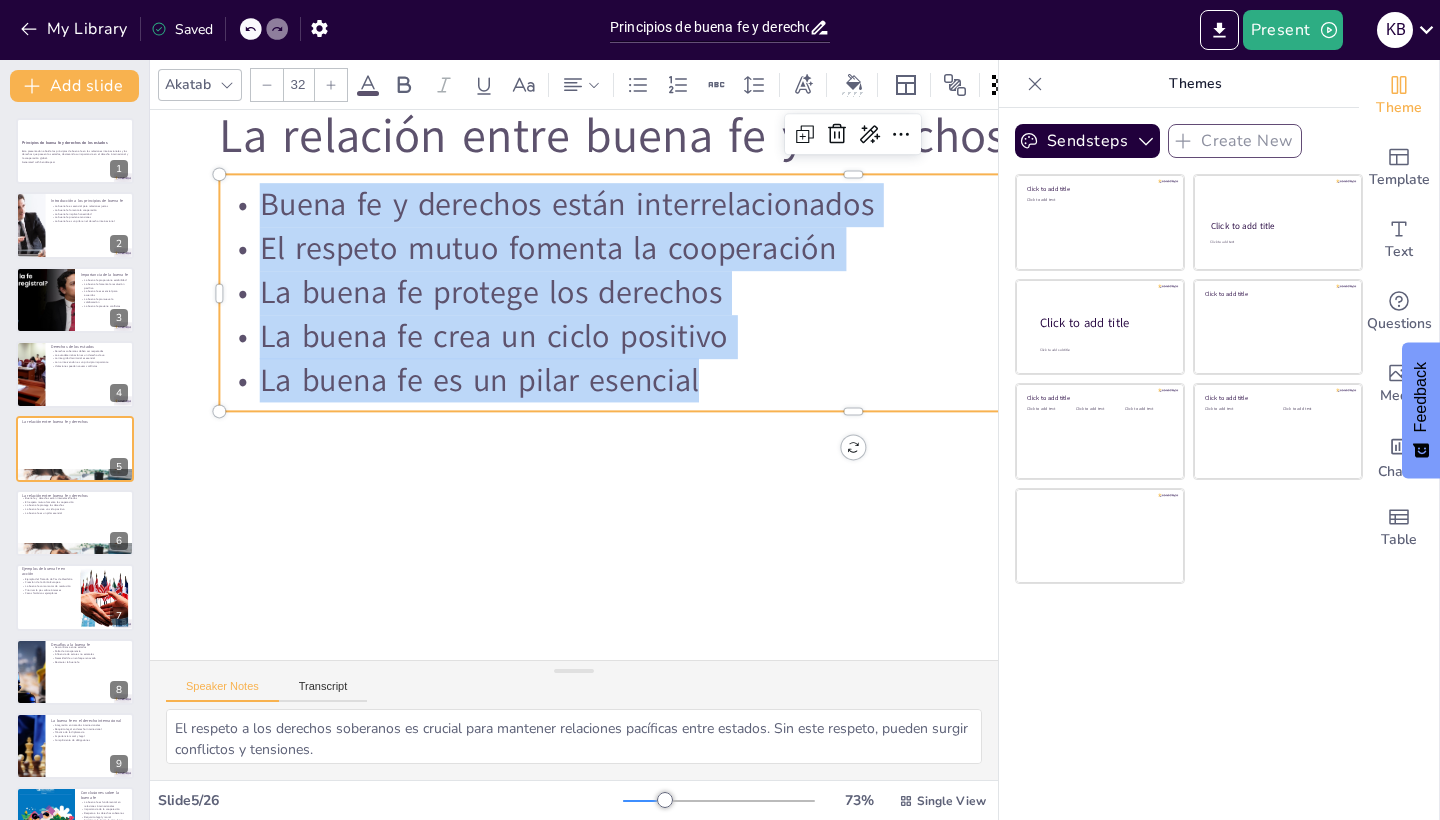 click on "El respeto mutuo fomenta la cooperación" at bounding box center [852, 249] 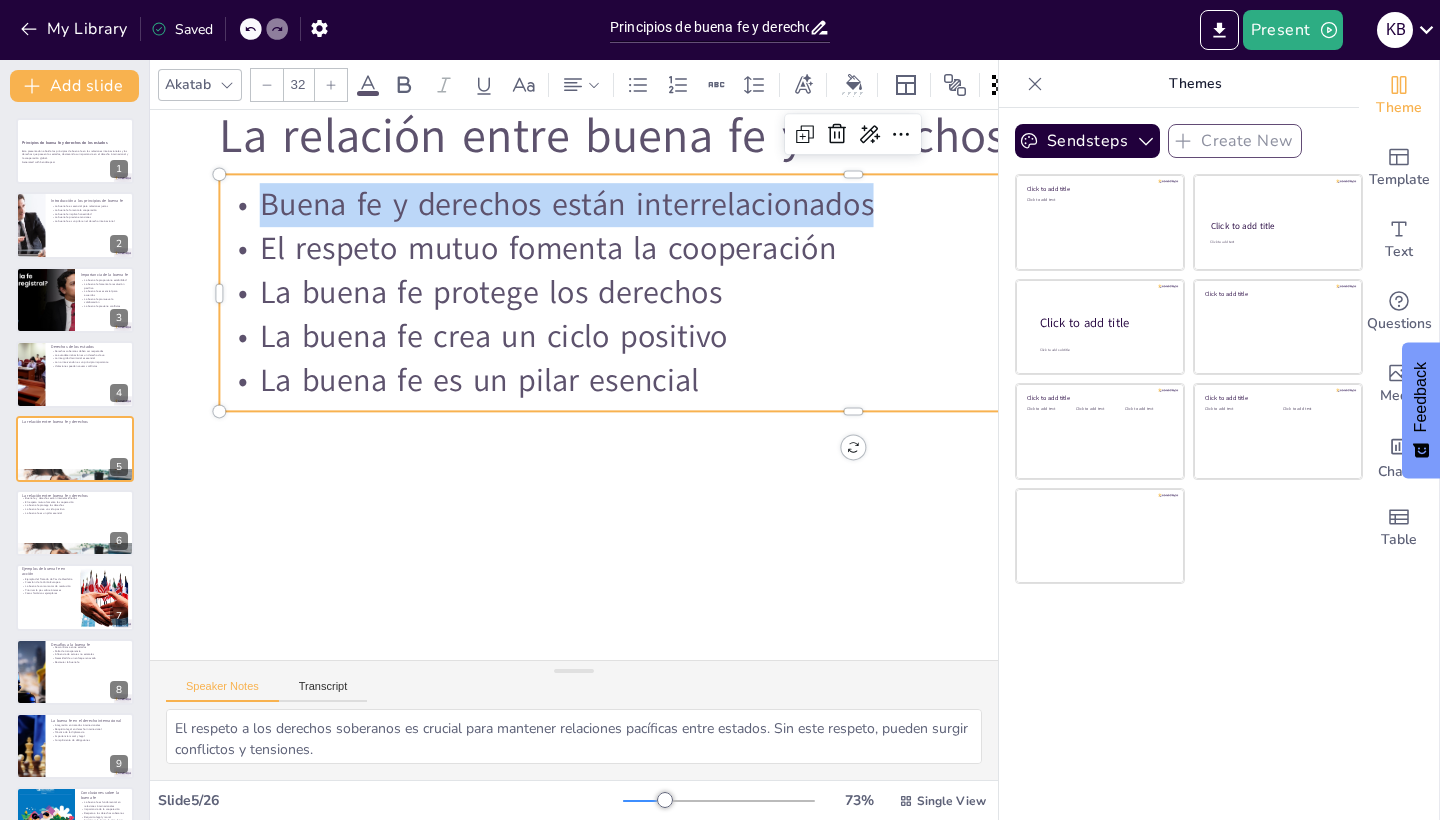 drag, startPoint x: 876, startPoint y: 208, endPoint x: 248, endPoint y: 202, distance: 628.0287 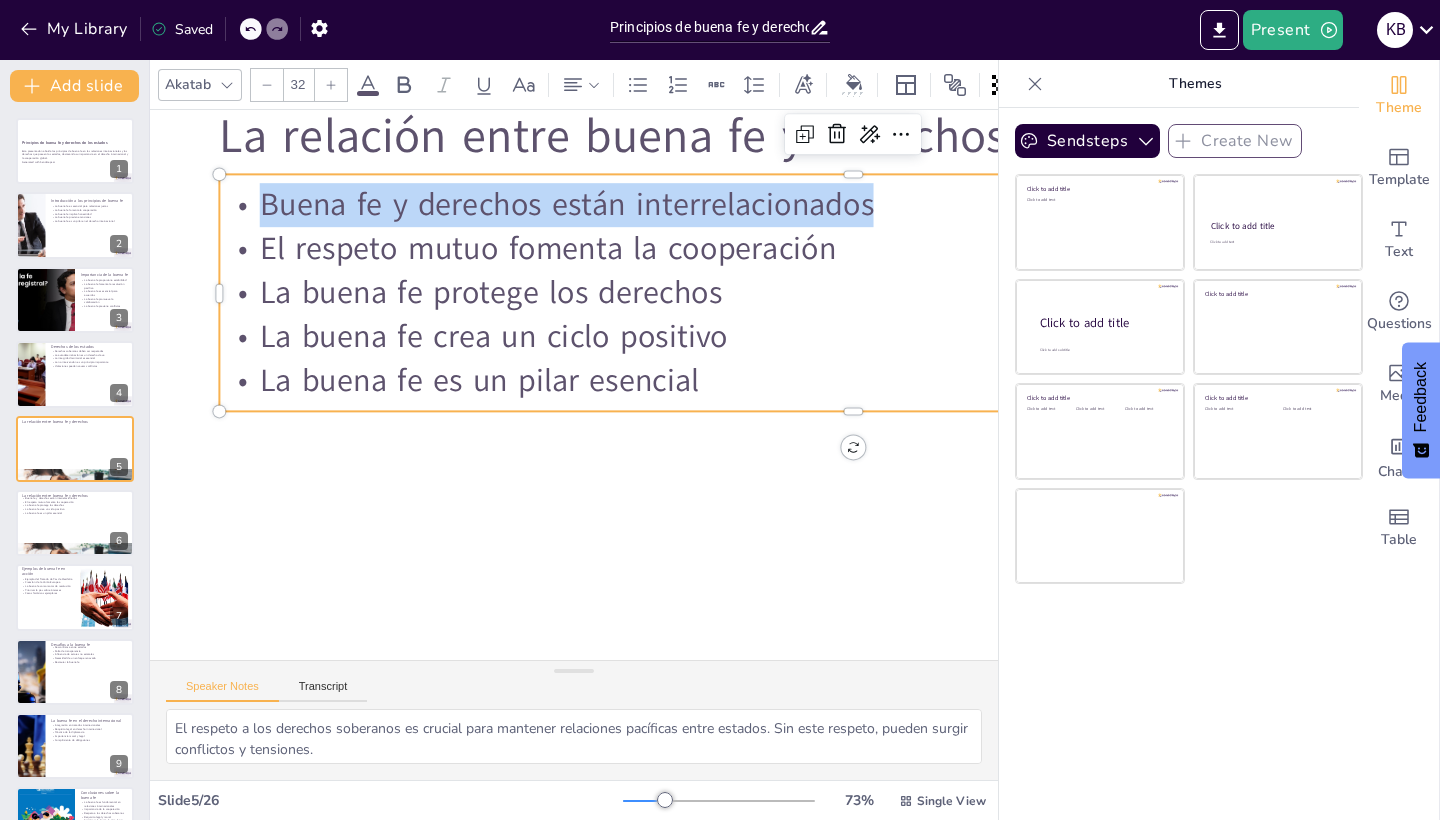 click on "Buena fe y derechos están interrelacionados" at bounding box center (852, 206) 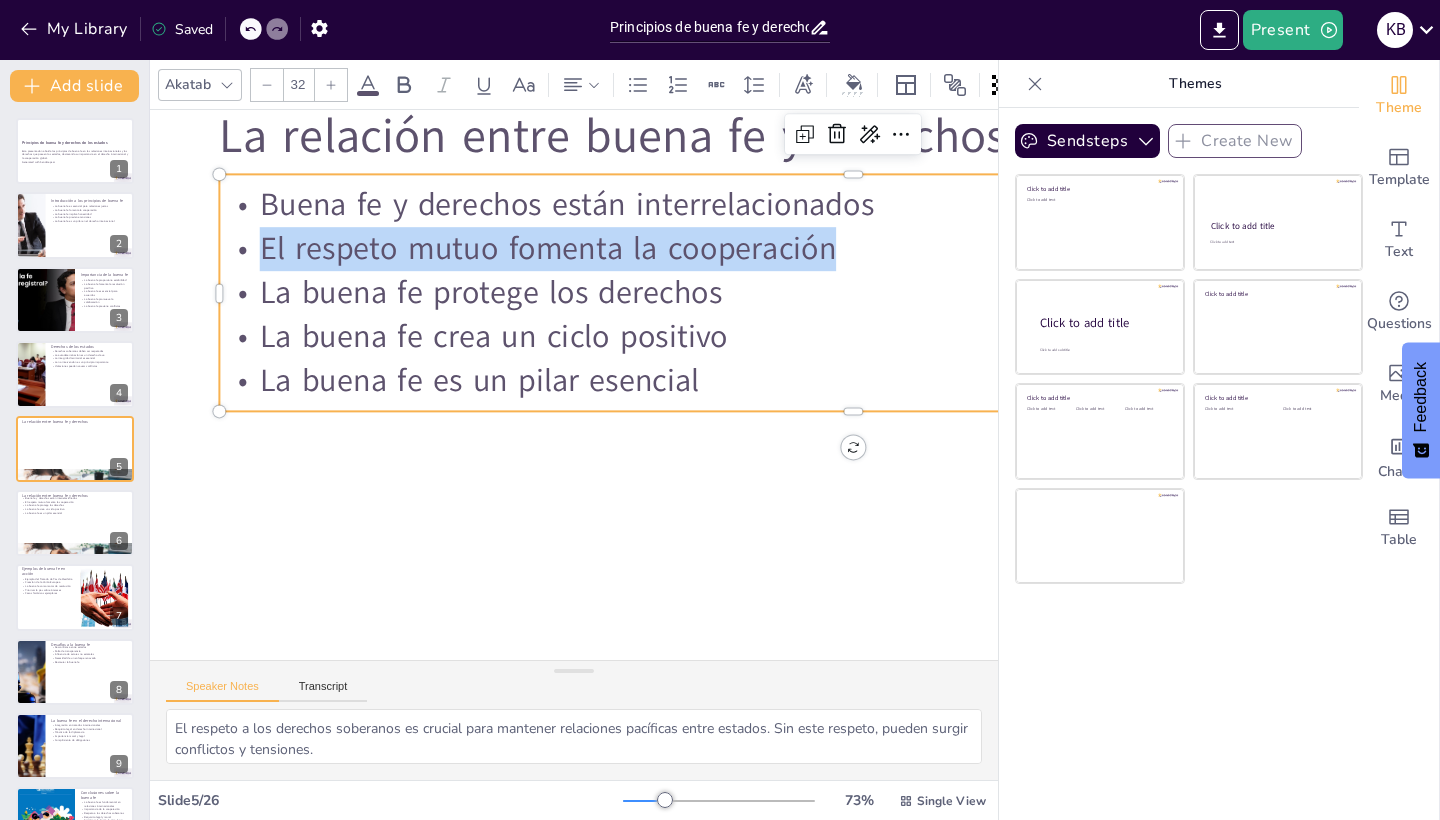 drag, startPoint x: 724, startPoint y: 258, endPoint x: 268, endPoint y: 258, distance: 456 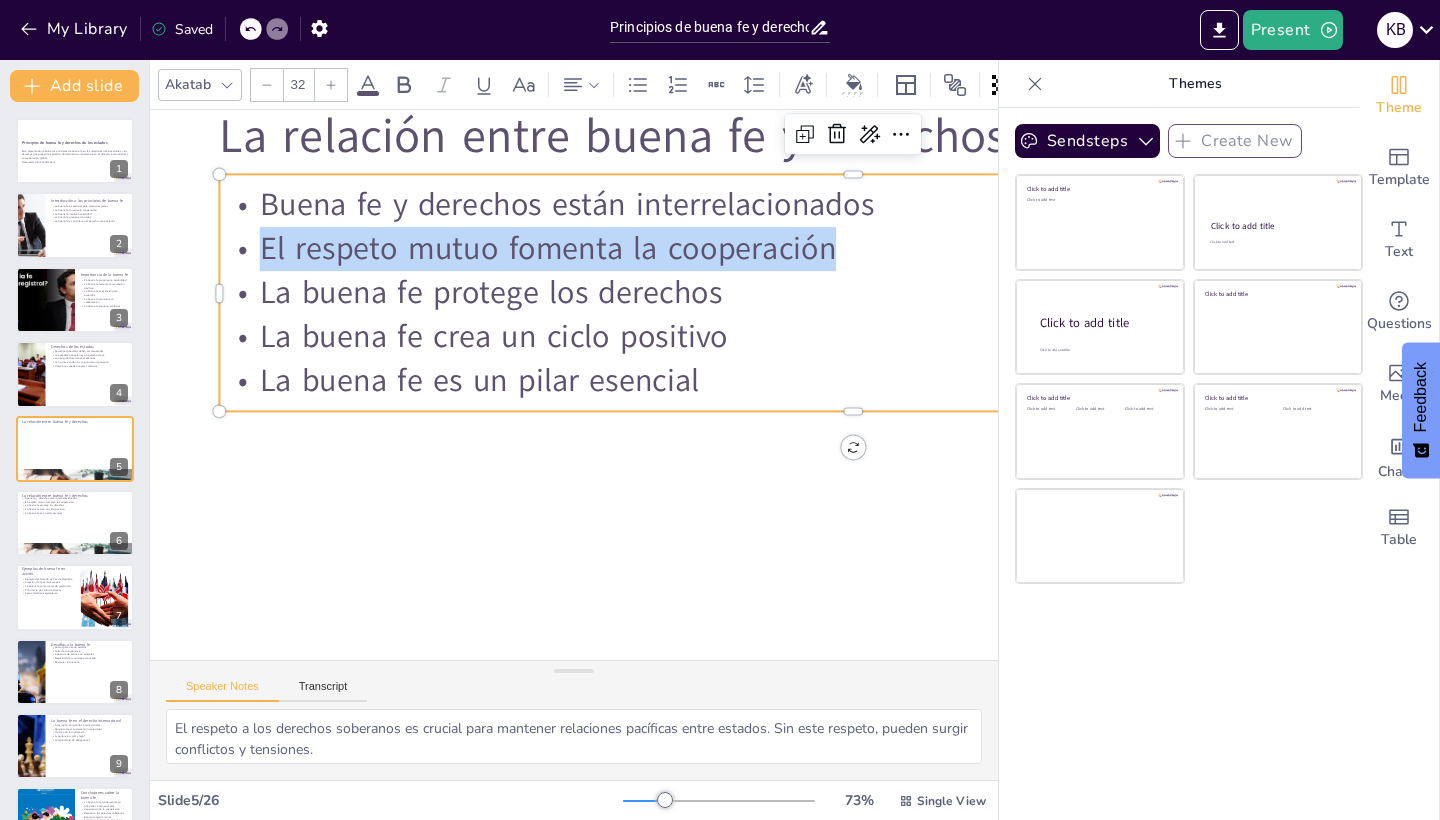 click on "El respeto mutuo fomenta la cooperación" at bounding box center (852, 249) 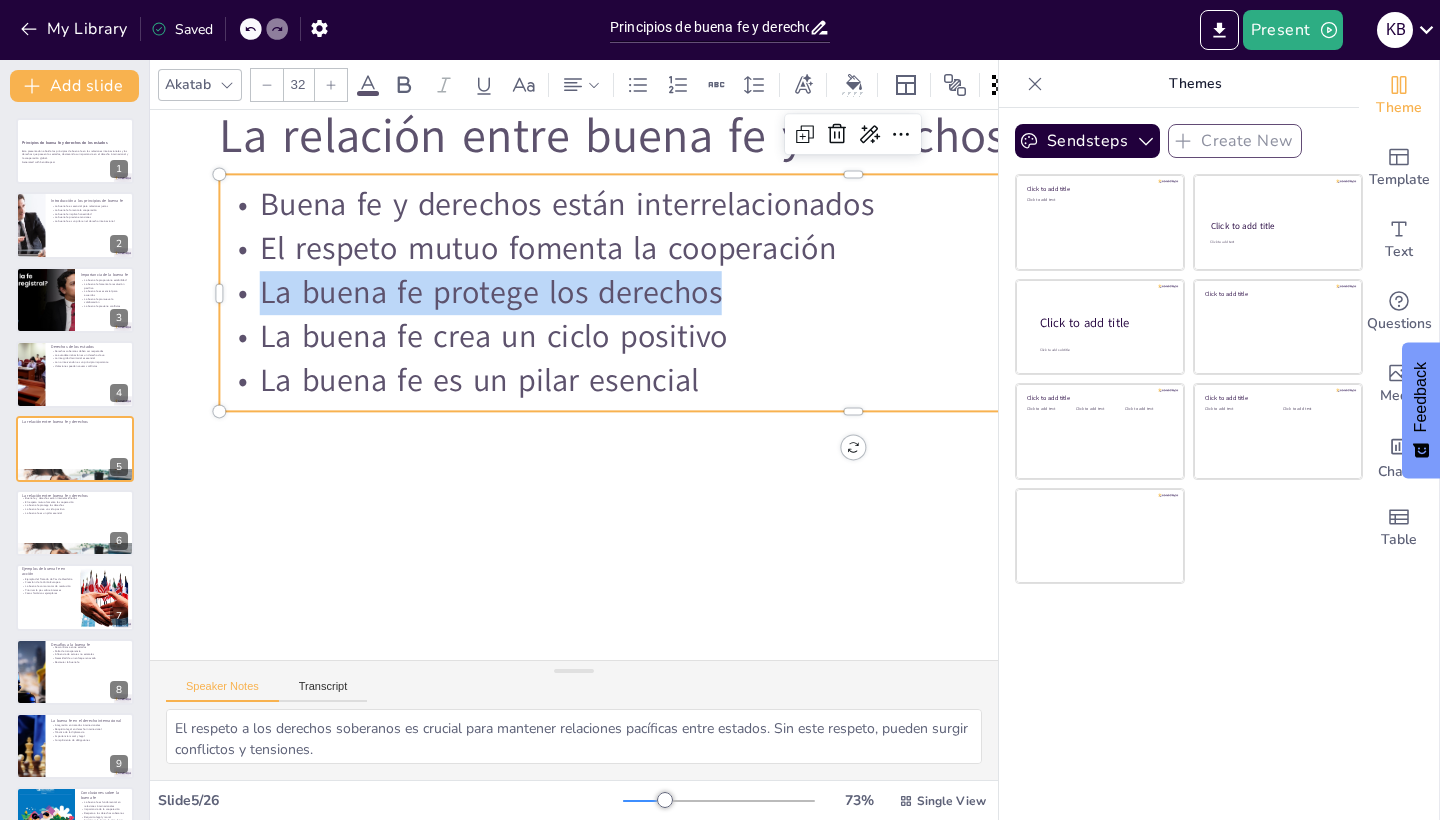 drag, startPoint x: 717, startPoint y: 300, endPoint x: 260, endPoint y: 294, distance: 457.0394 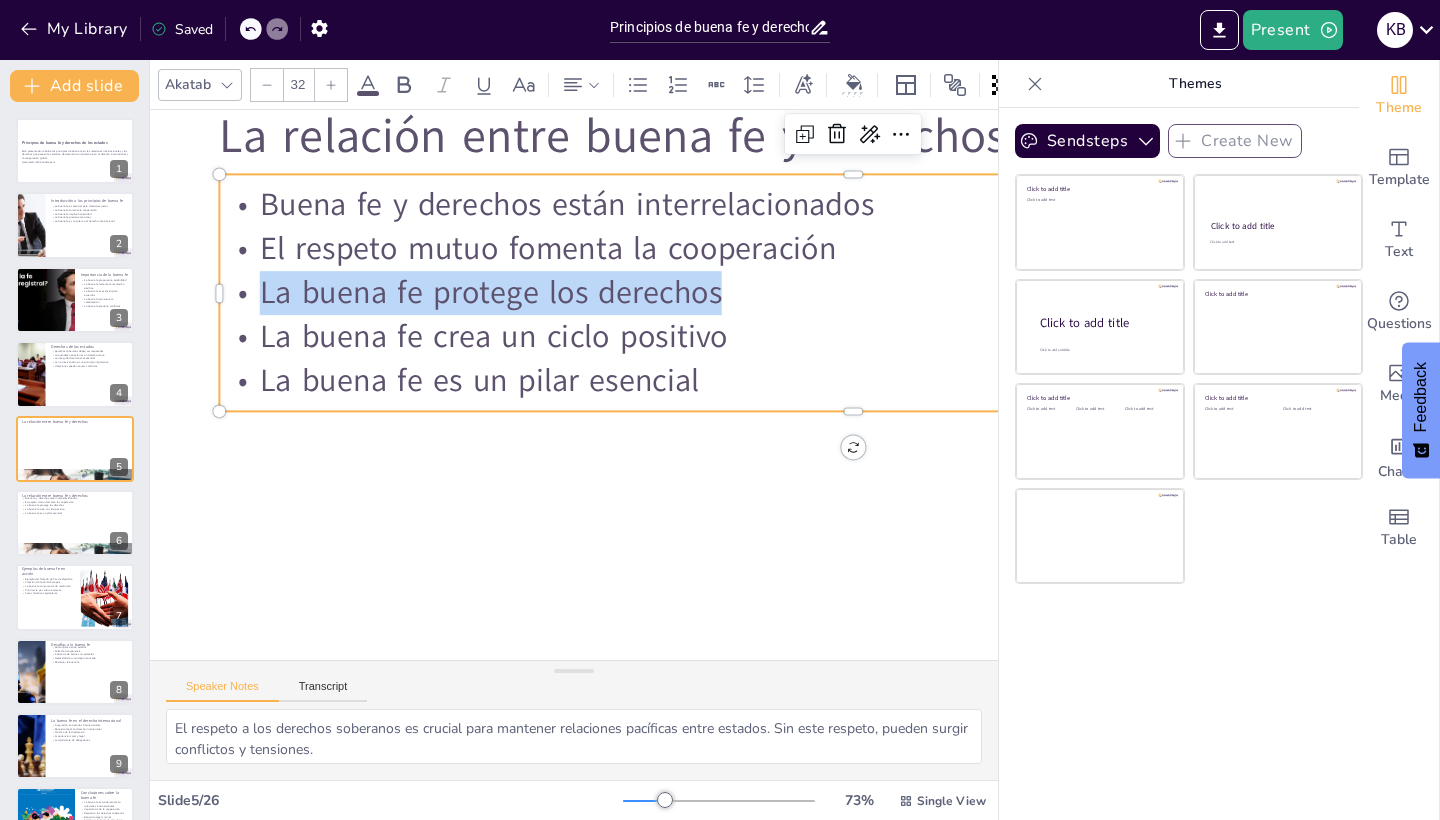 click on "La buena fe protege los derechos" at bounding box center (852, 293) 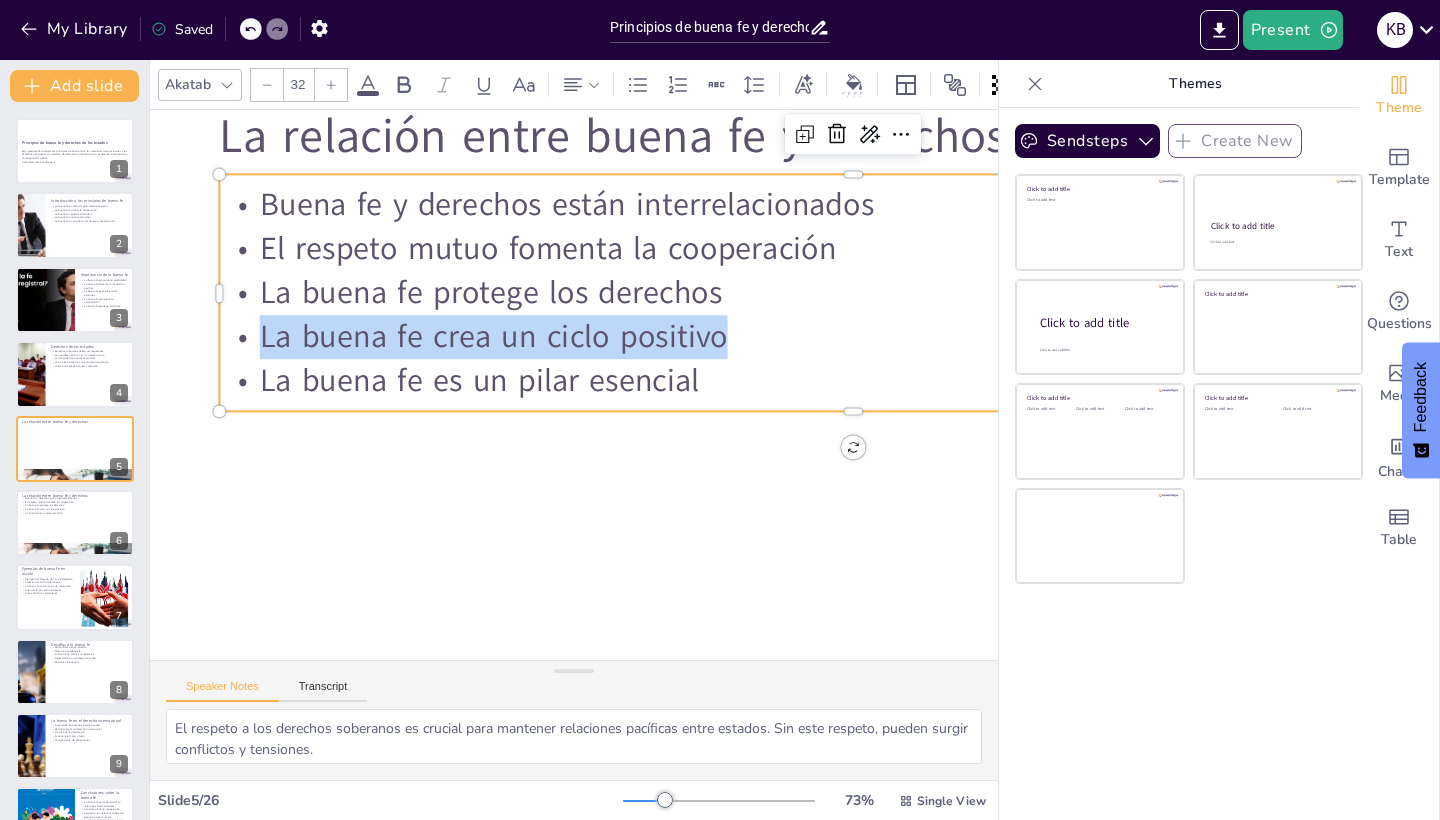 drag, startPoint x: 724, startPoint y: 337, endPoint x: 248, endPoint y: 347, distance: 476.10504 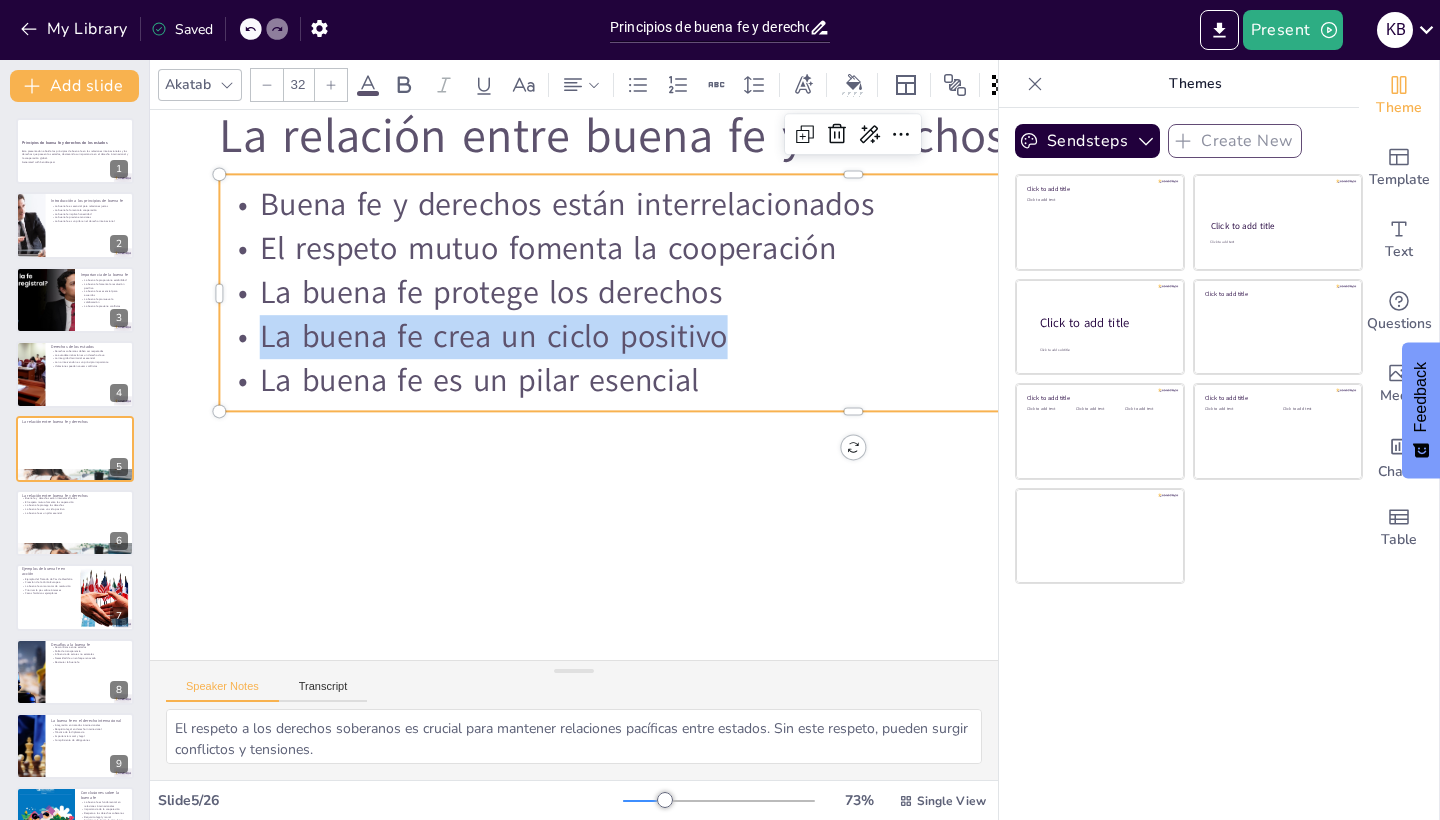 click on "La buena fe crea un ciclo positivo" at bounding box center [852, 337] 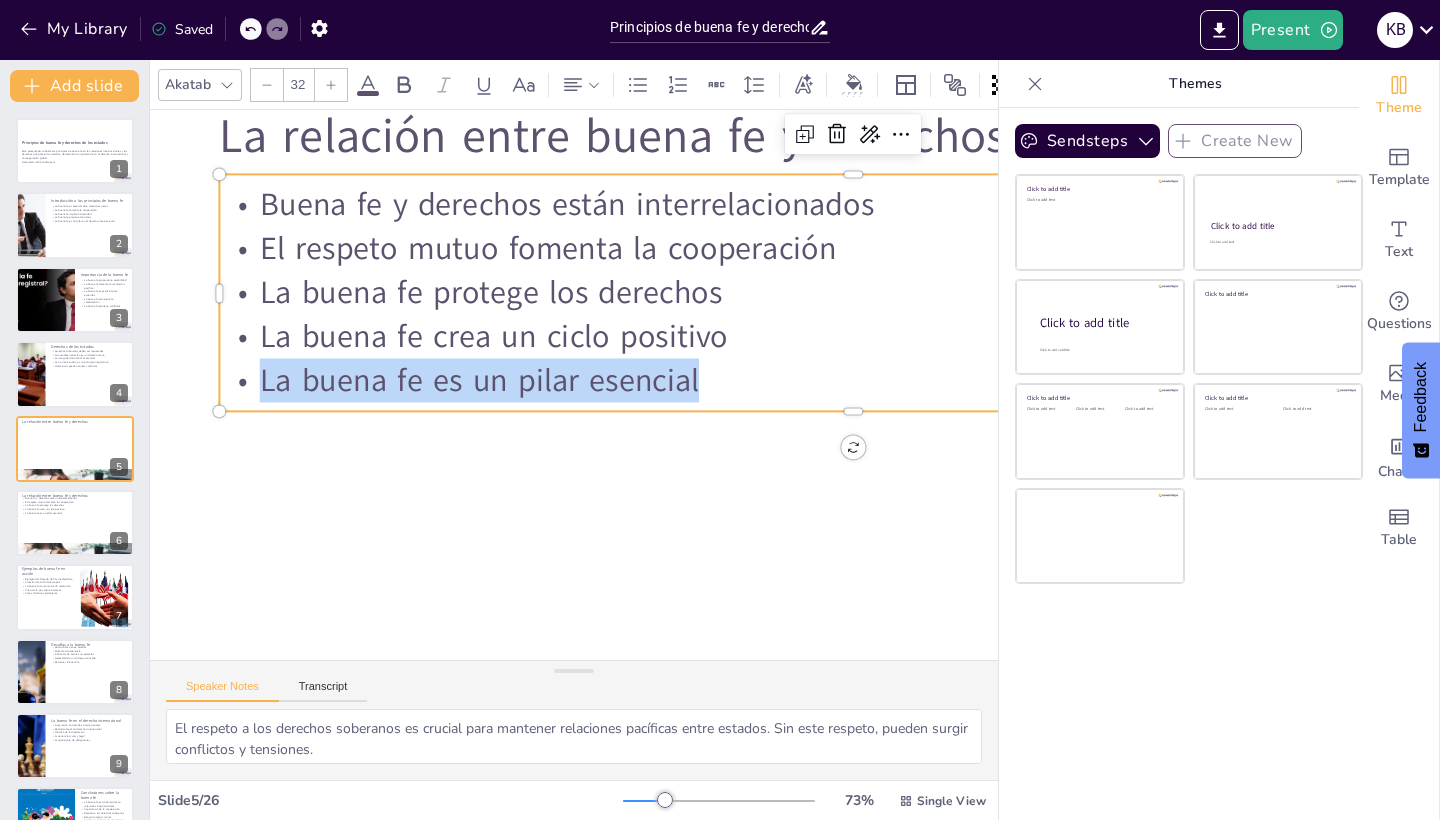 drag, startPoint x: 700, startPoint y: 380, endPoint x: 262, endPoint y: 370, distance: 438.11414 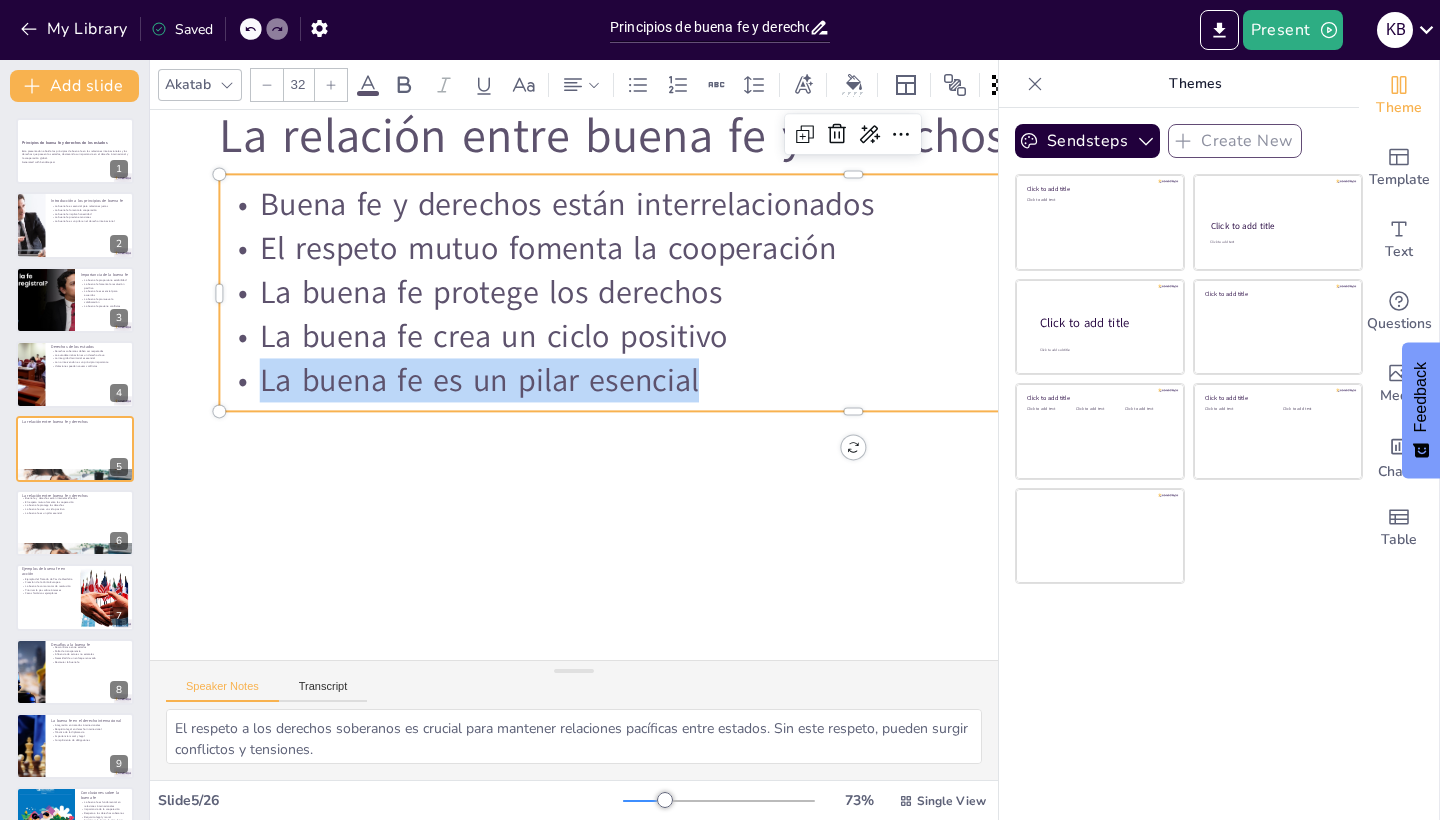 click on "La buena fe es un pilar esencial" at bounding box center [852, 381] 